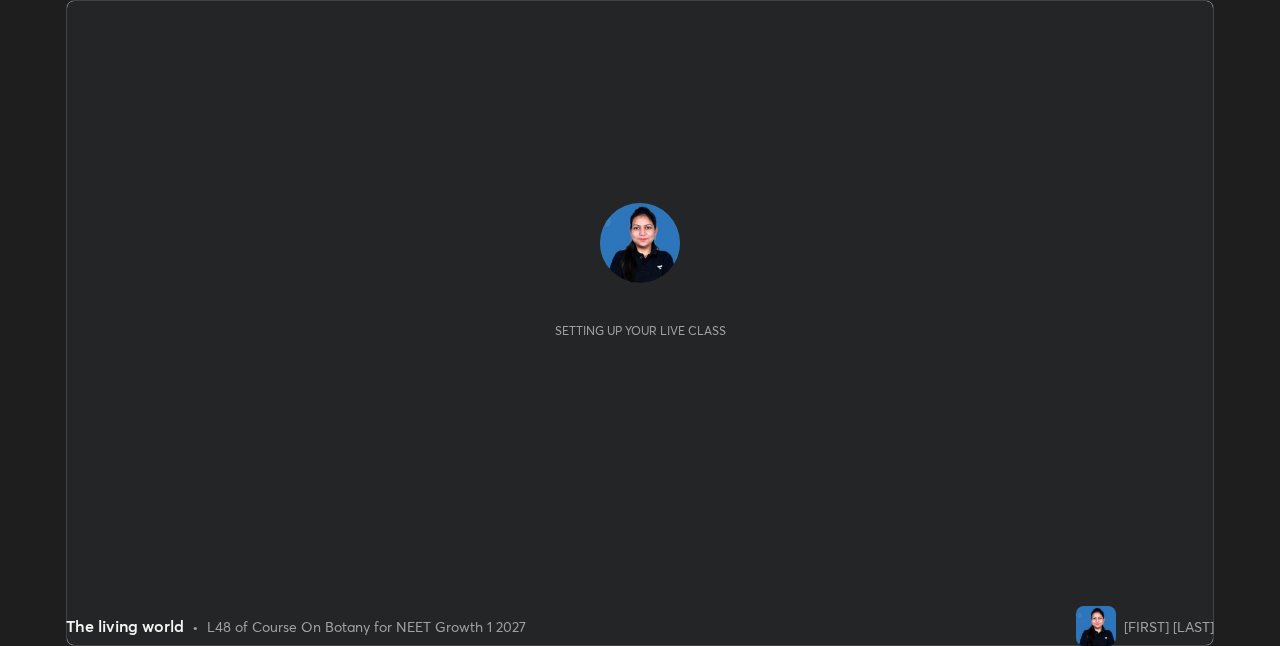 scroll, scrollTop: 0, scrollLeft: 0, axis: both 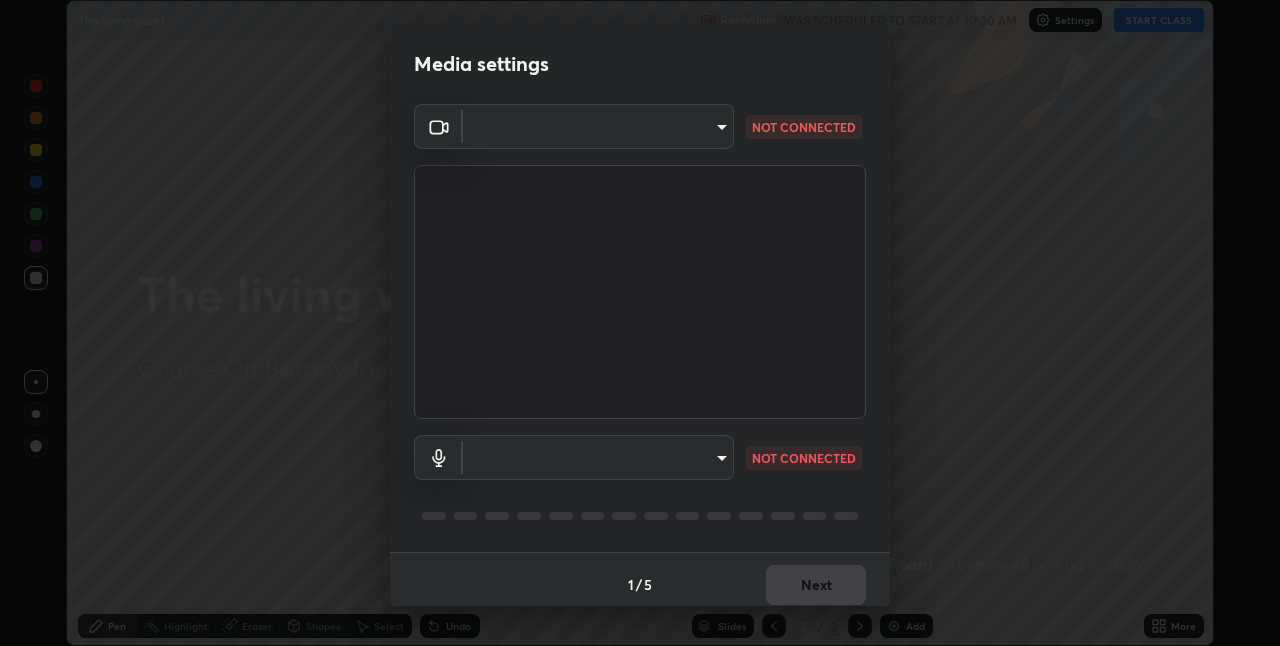 type on "840e11469ea8391c5546a2eb034fee047bf5a6e8f5ca929c95419818dc4a0e04" 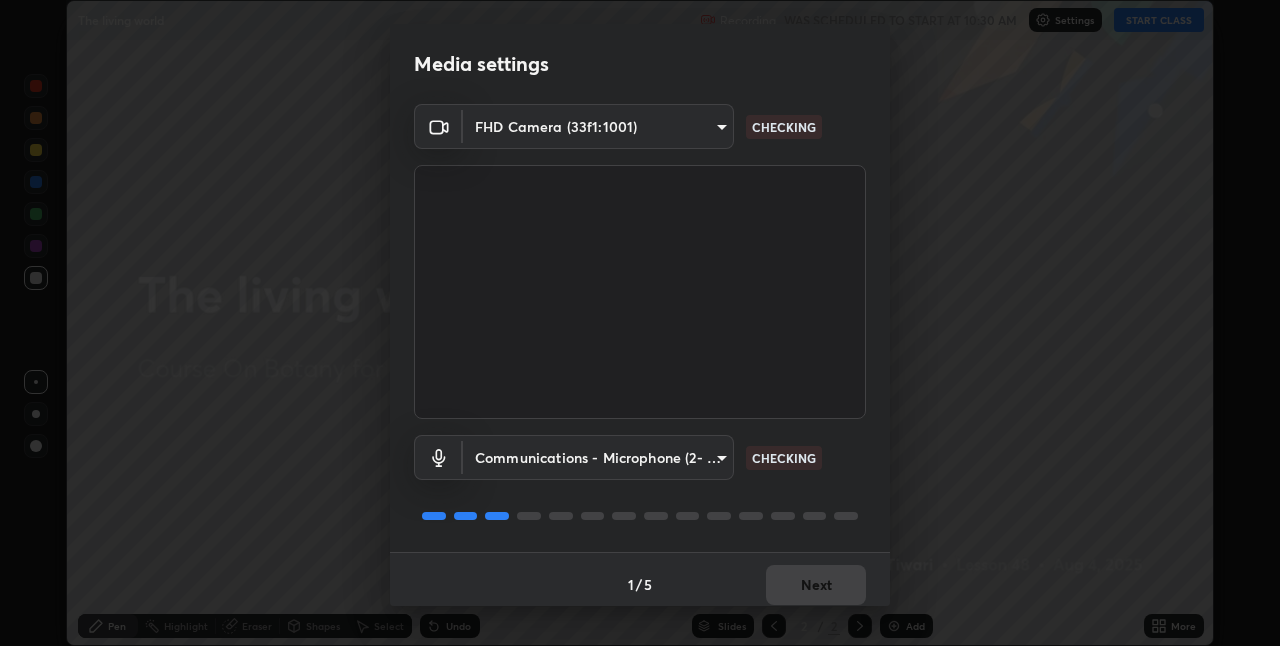 scroll, scrollTop: 10, scrollLeft: 0, axis: vertical 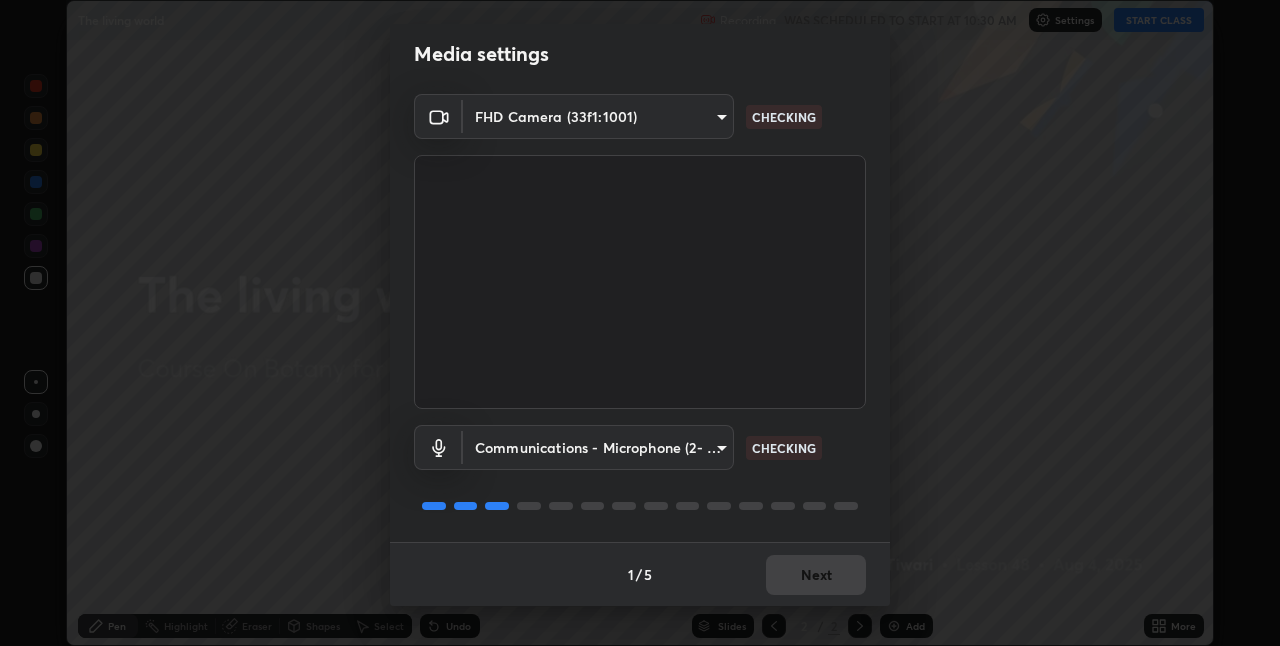 click on "1 / 5 Next" at bounding box center [640, 574] 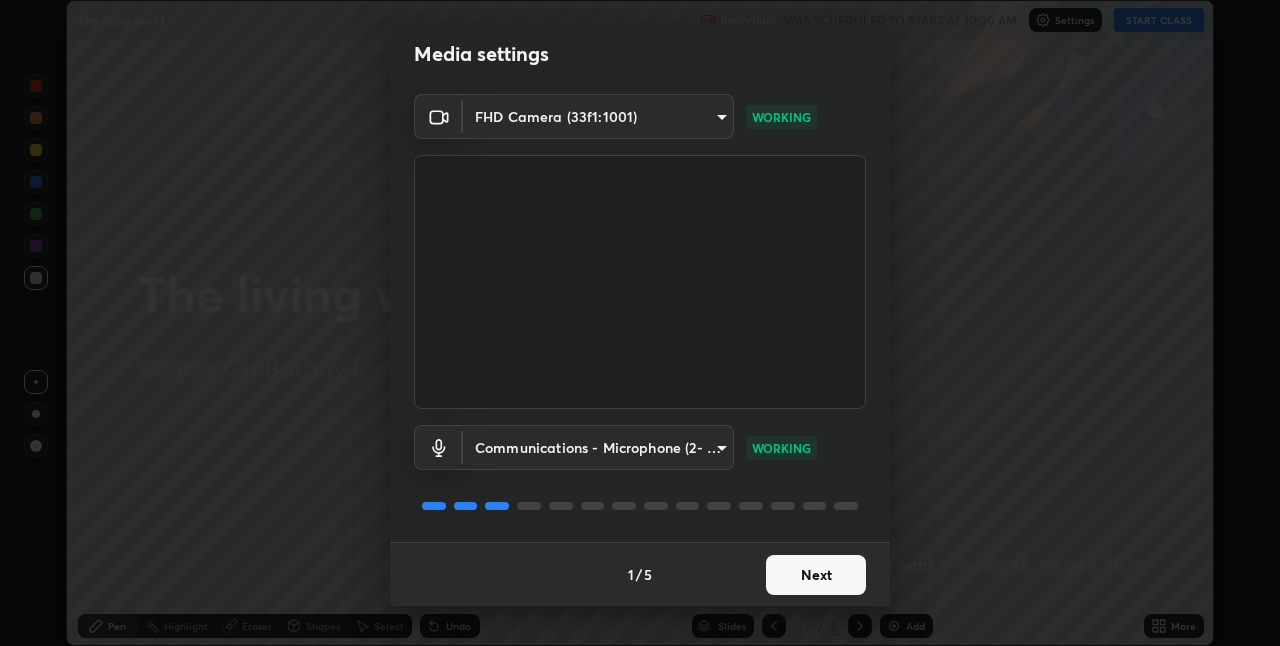 click on "Next" at bounding box center [816, 575] 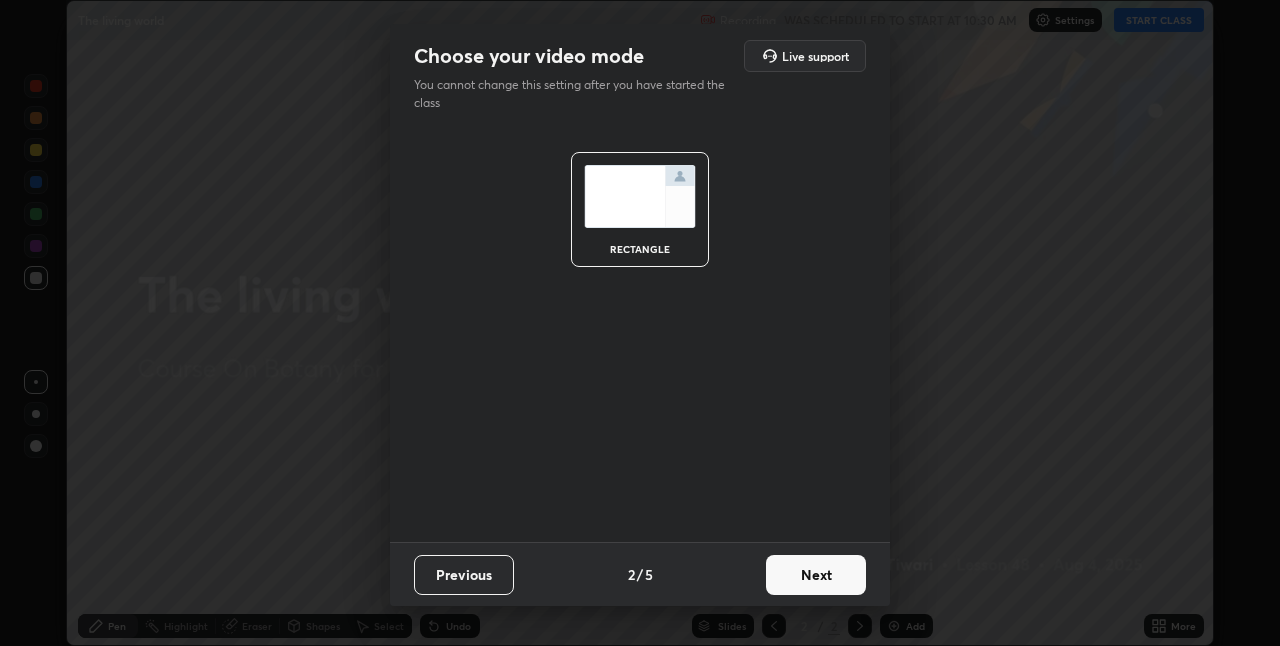 scroll, scrollTop: 0, scrollLeft: 0, axis: both 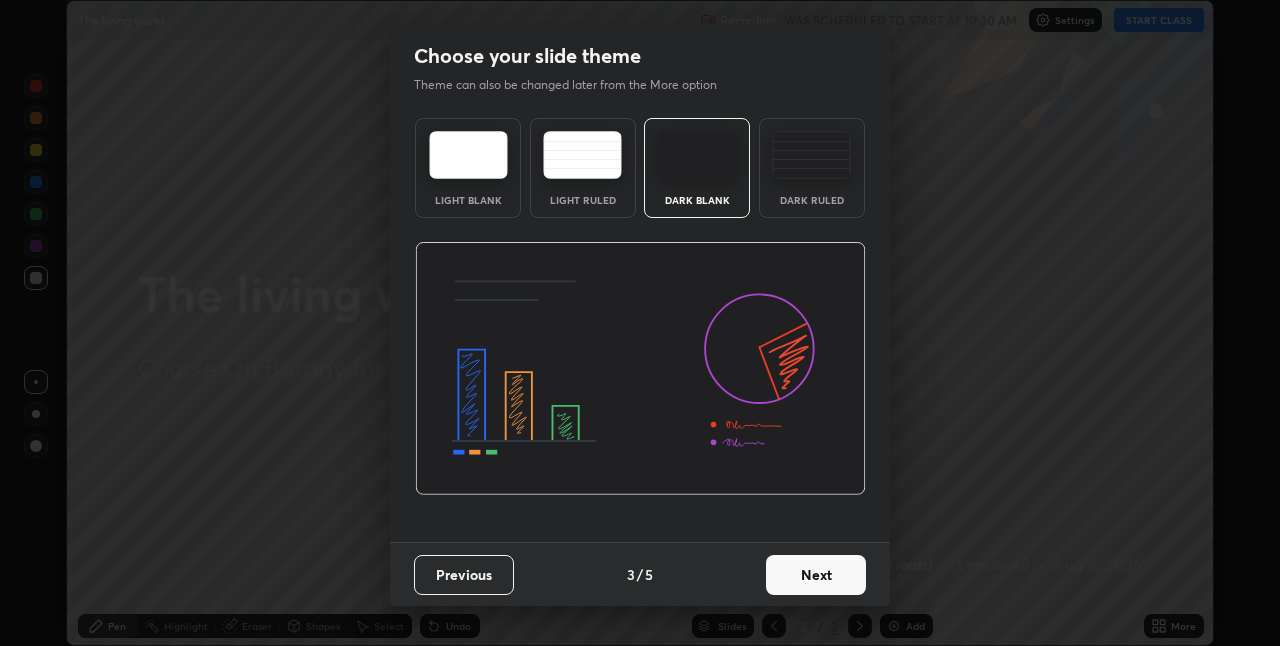 click on "Next" at bounding box center [816, 575] 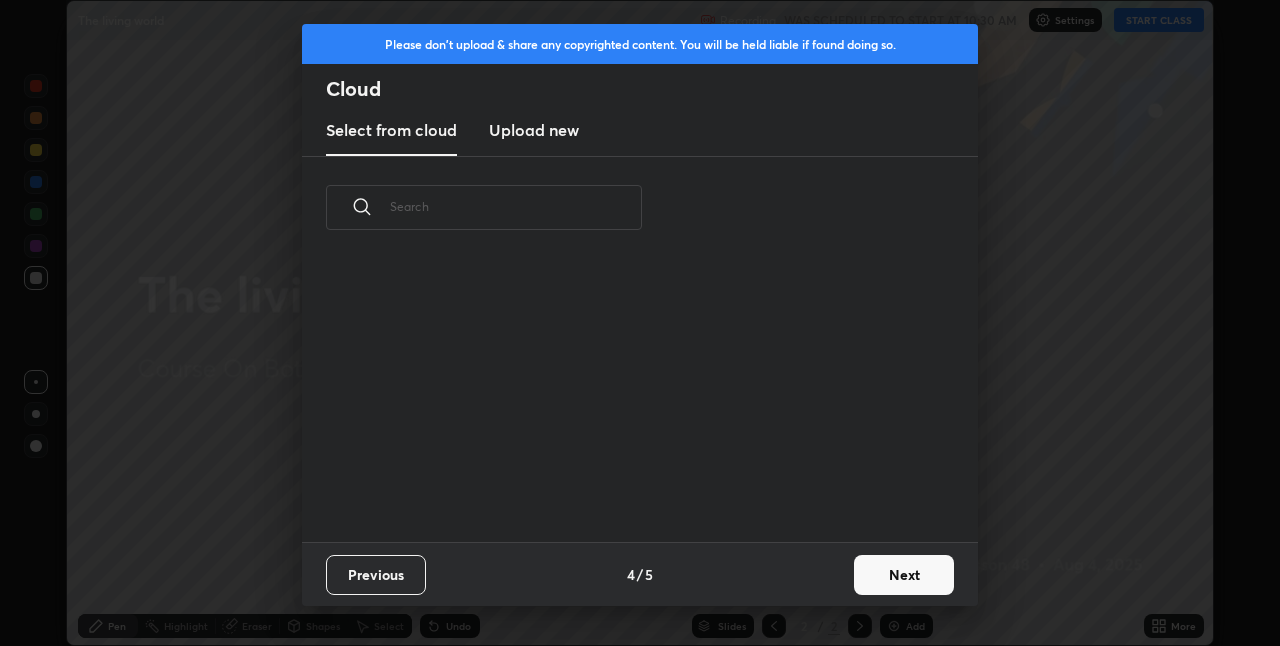click on "Next" at bounding box center [904, 575] 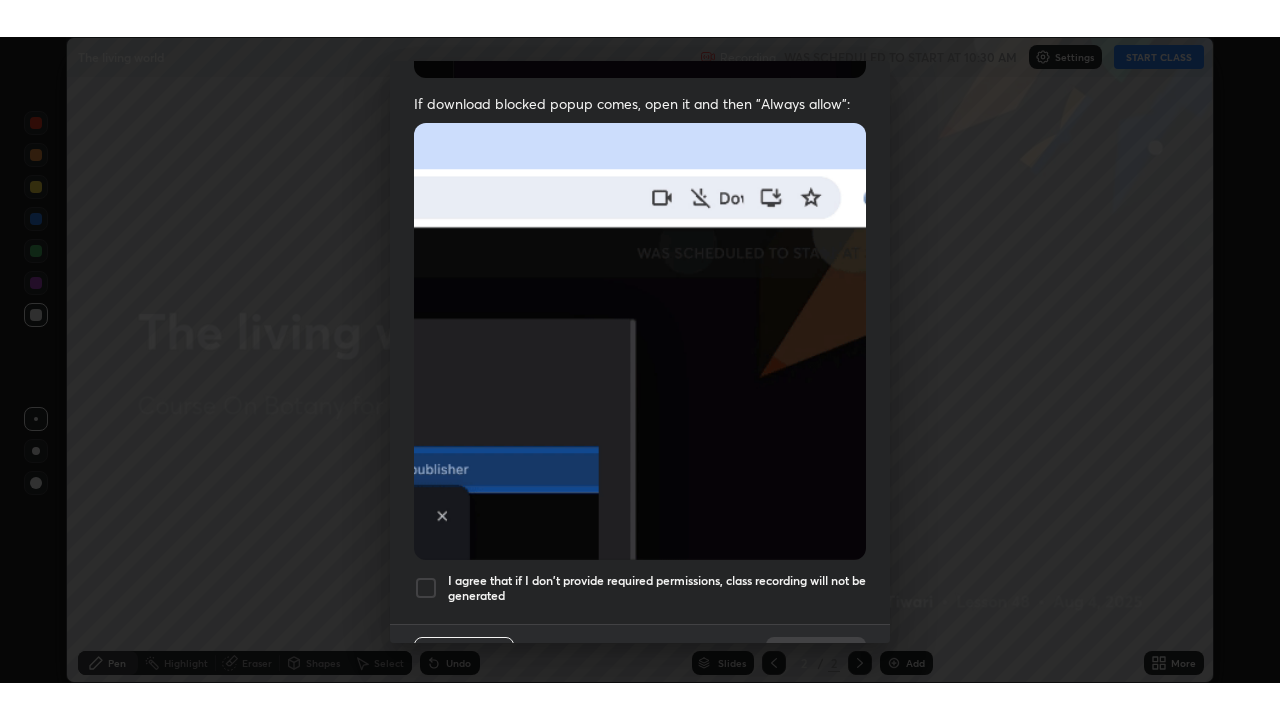 scroll, scrollTop: 418, scrollLeft: 0, axis: vertical 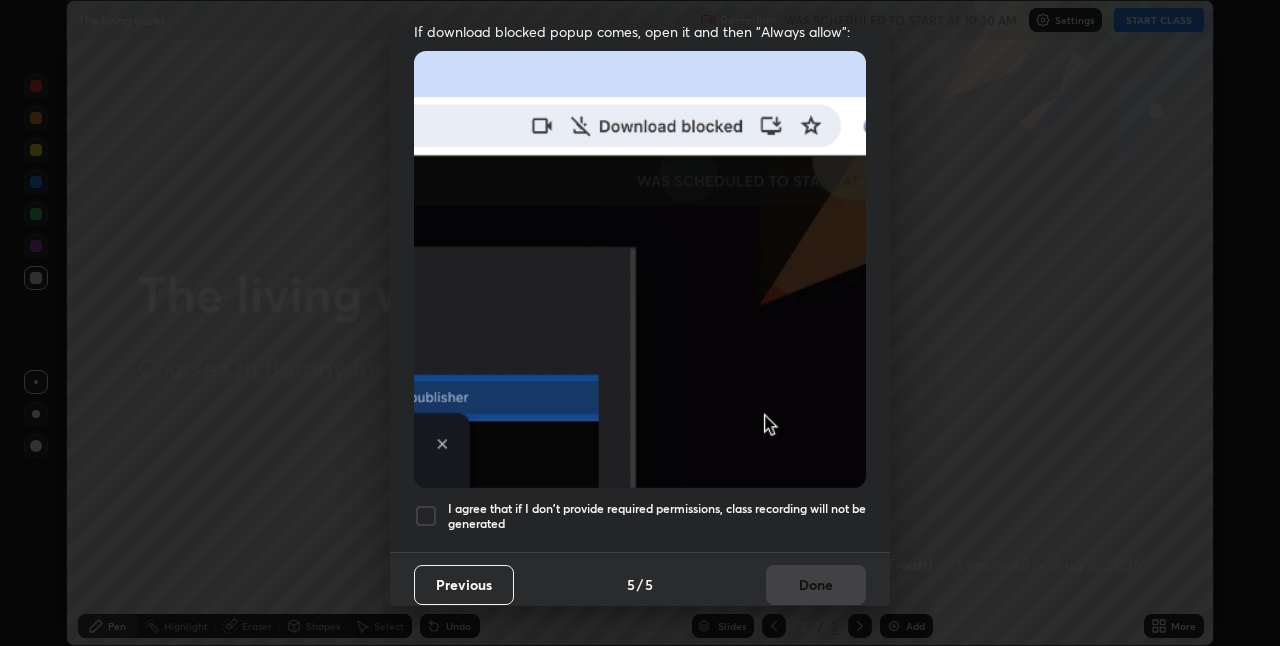 click at bounding box center [426, 516] 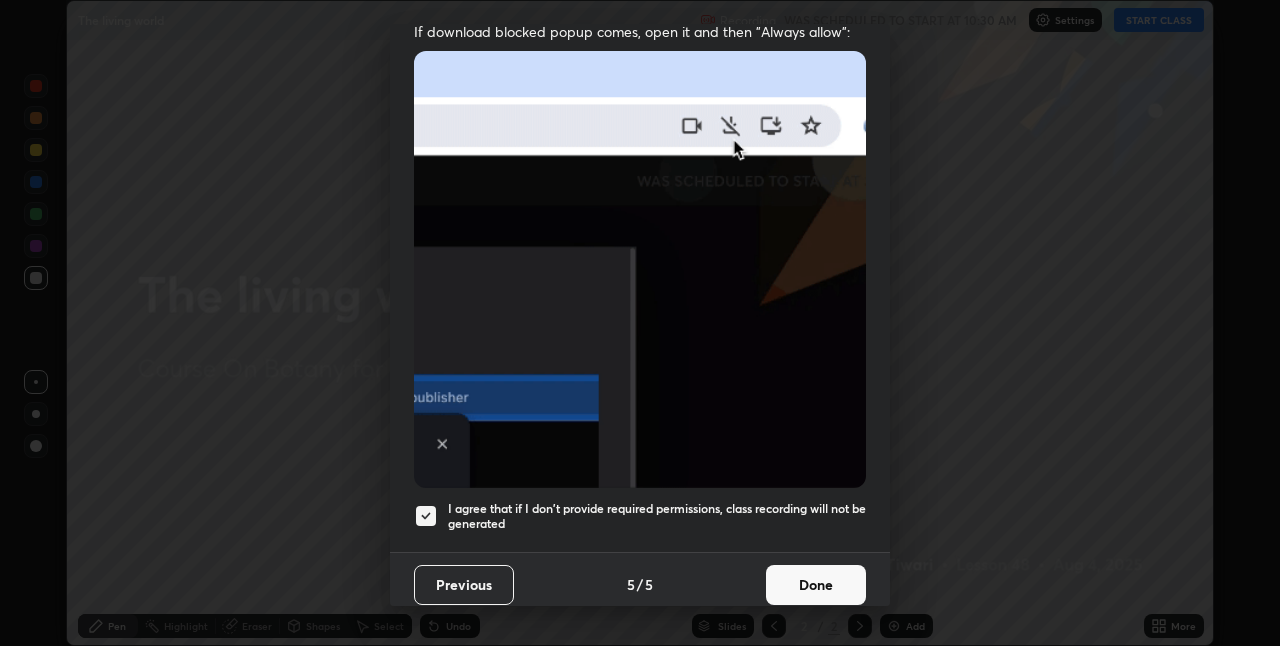 click on "Done" at bounding box center (816, 585) 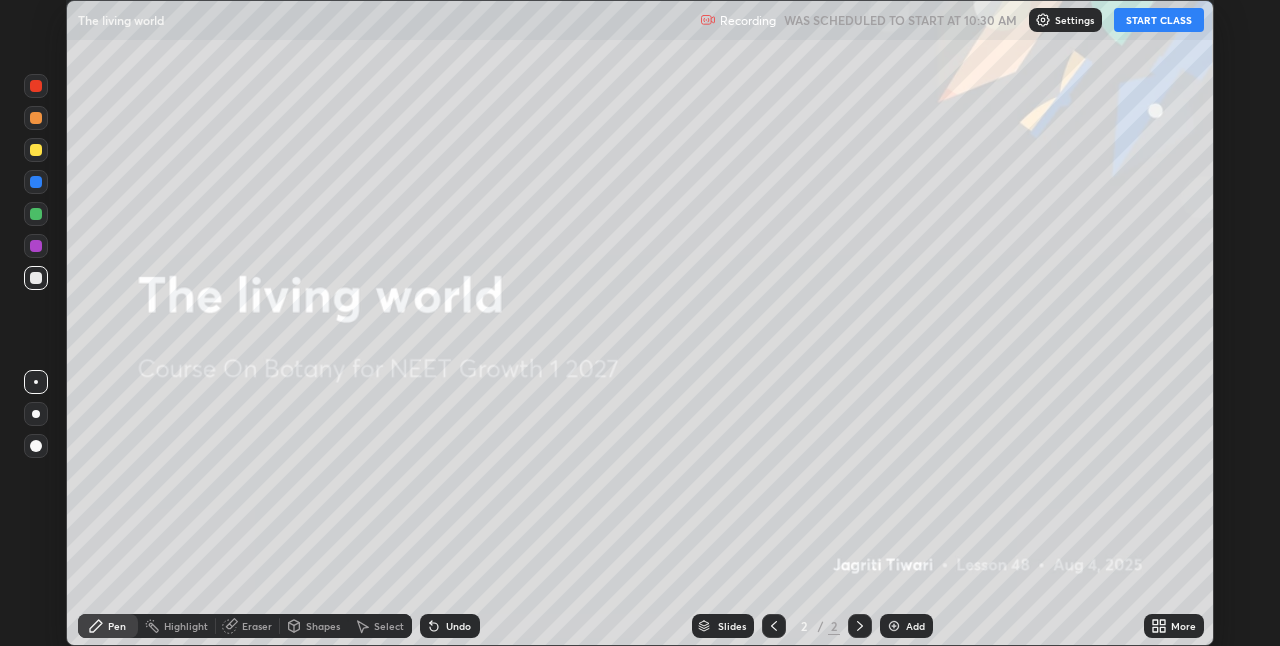click on "START CLASS" at bounding box center [1159, 20] 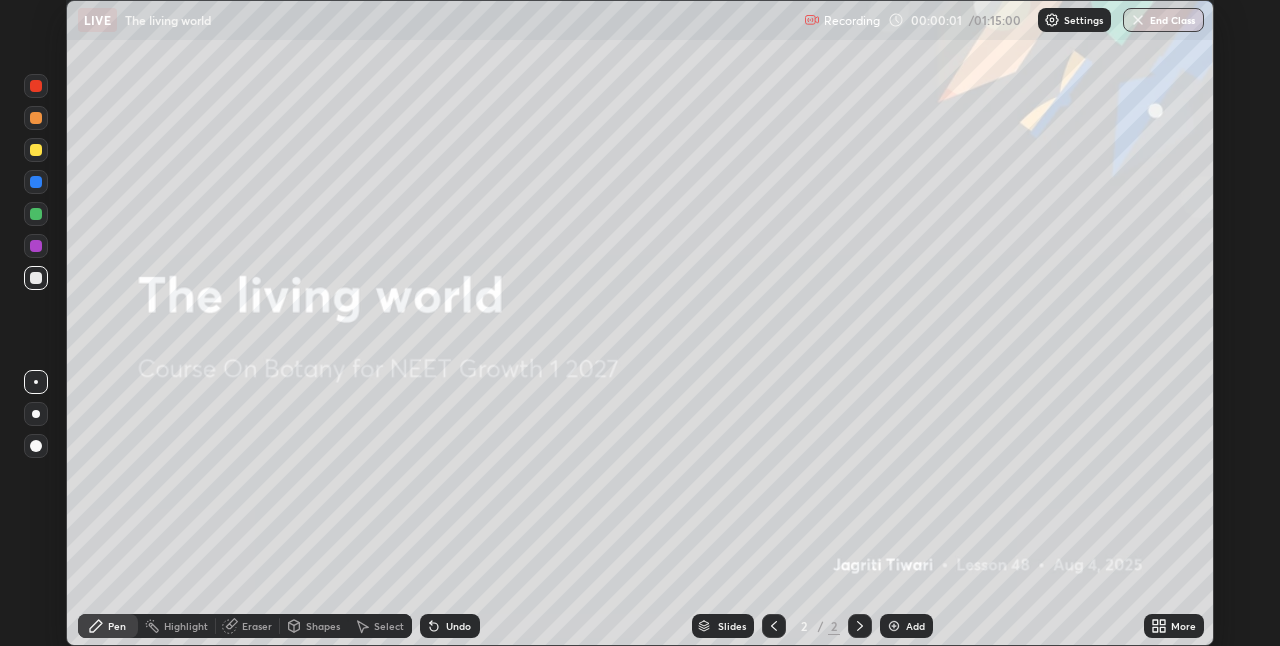 click 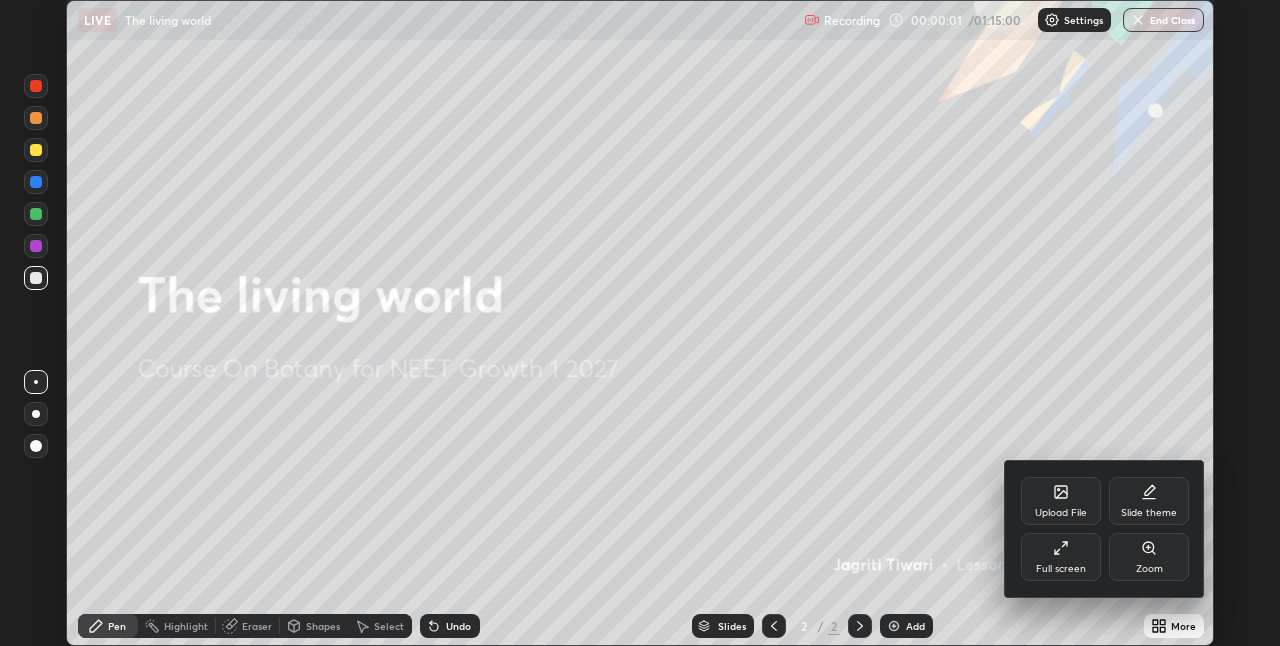 click on "Full screen" at bounding box center [1061, 557] 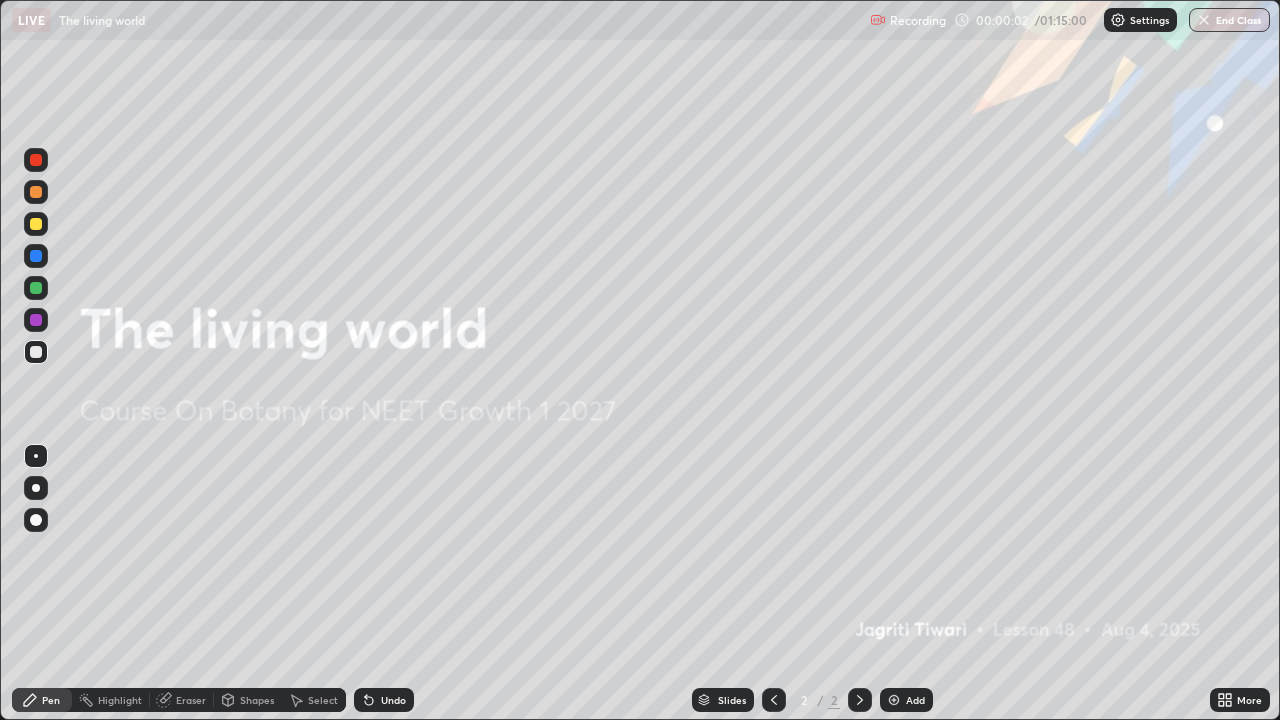 scroll, scrollTop: 99280, scrollLeft: 98720, axis: both 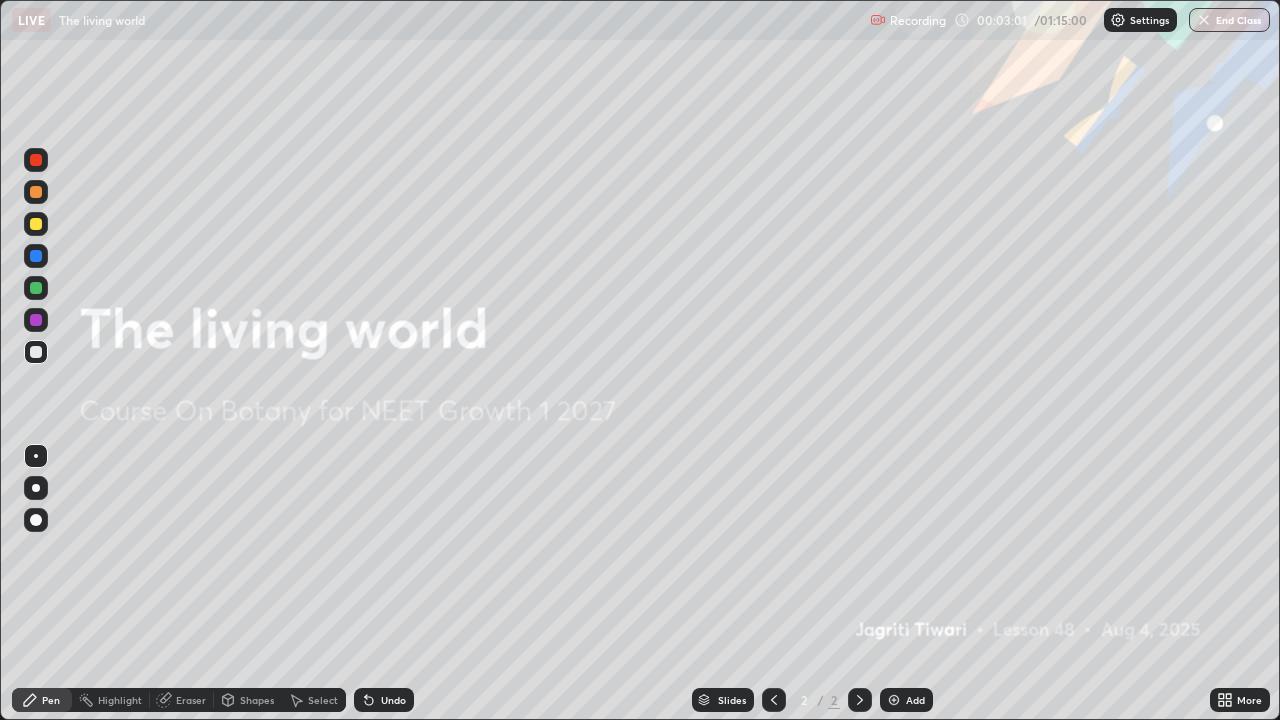click at bounding box center [894, 700] 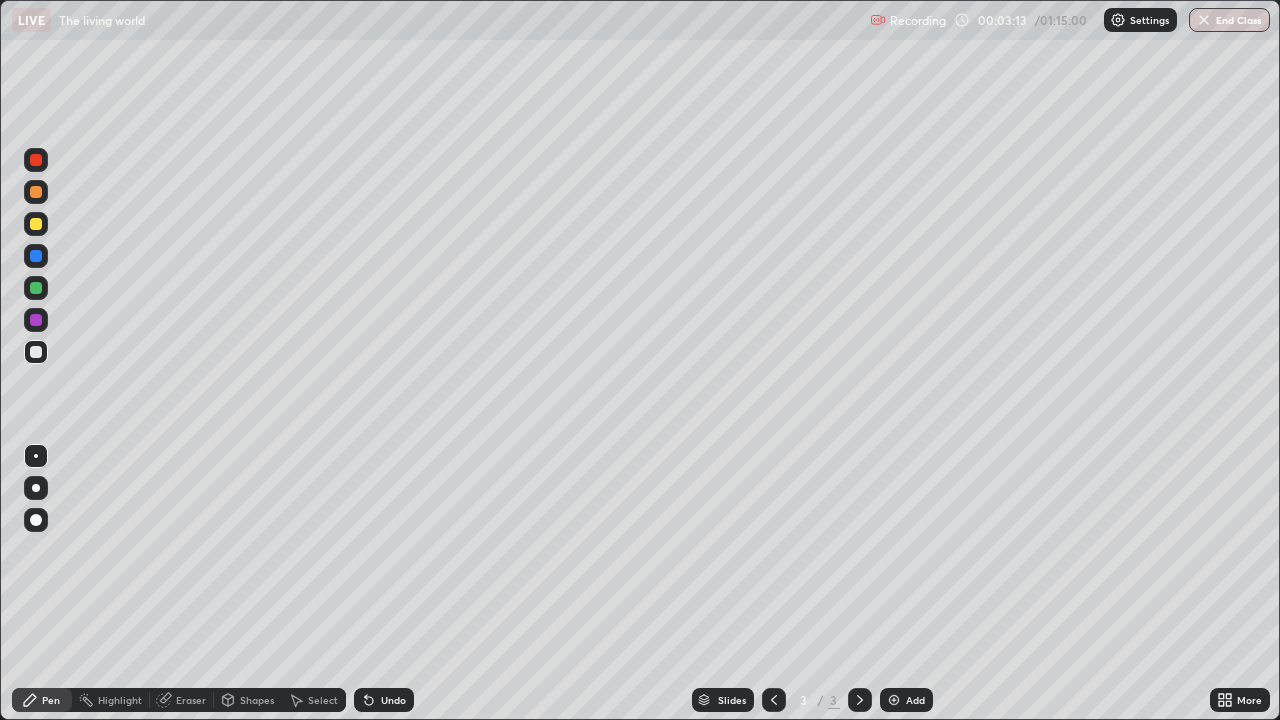 click at bounding box center (36, 224) 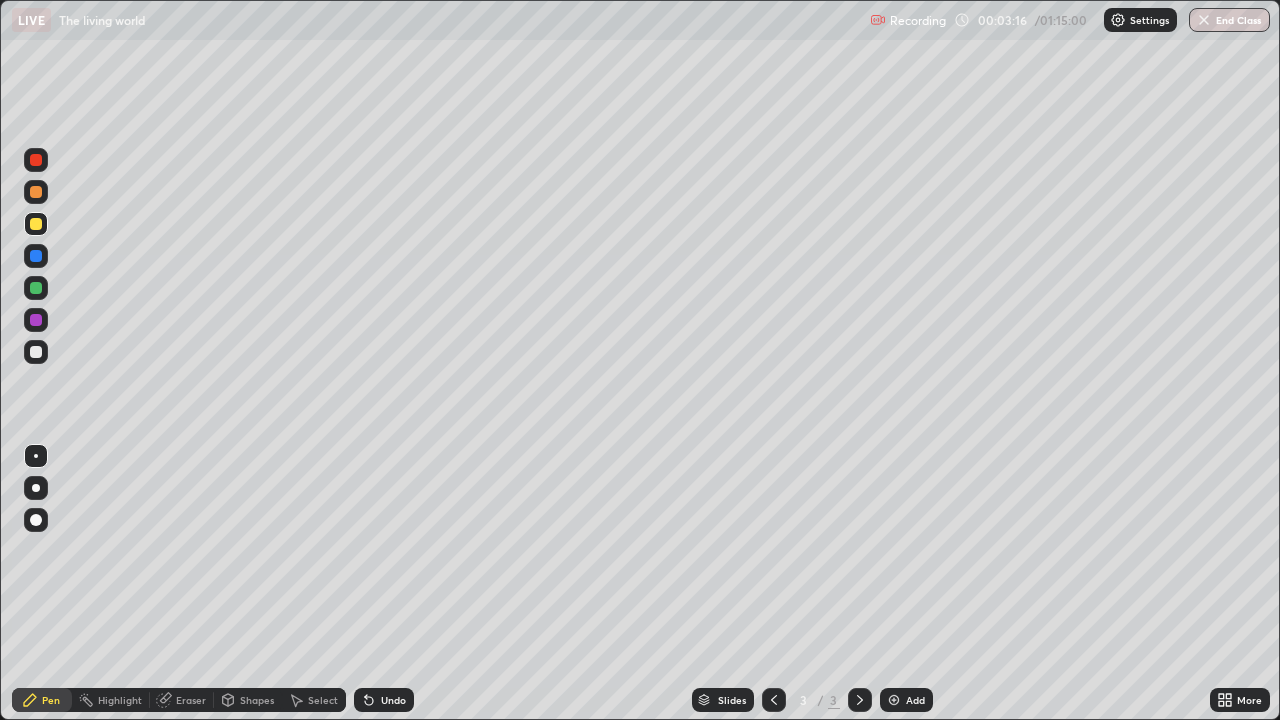 click on "Undo" at bounding box center [384, 700] 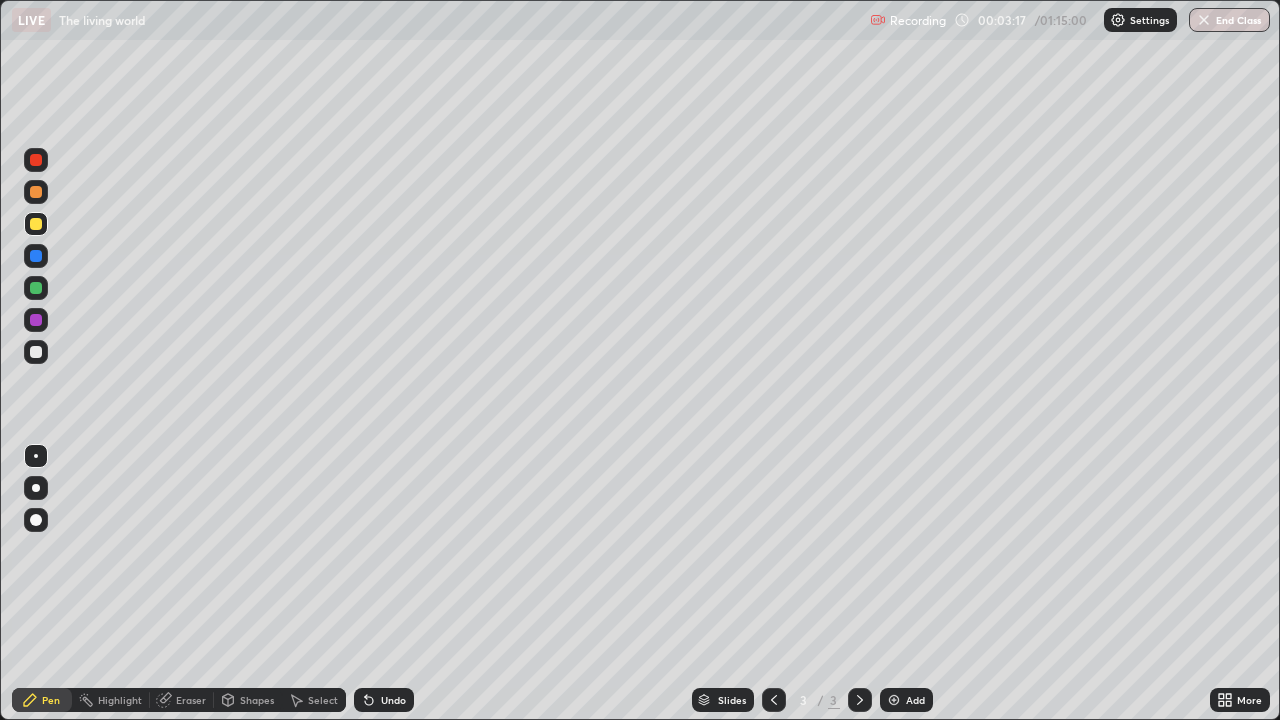 click on "Undo" at bounding box center [393, 700] 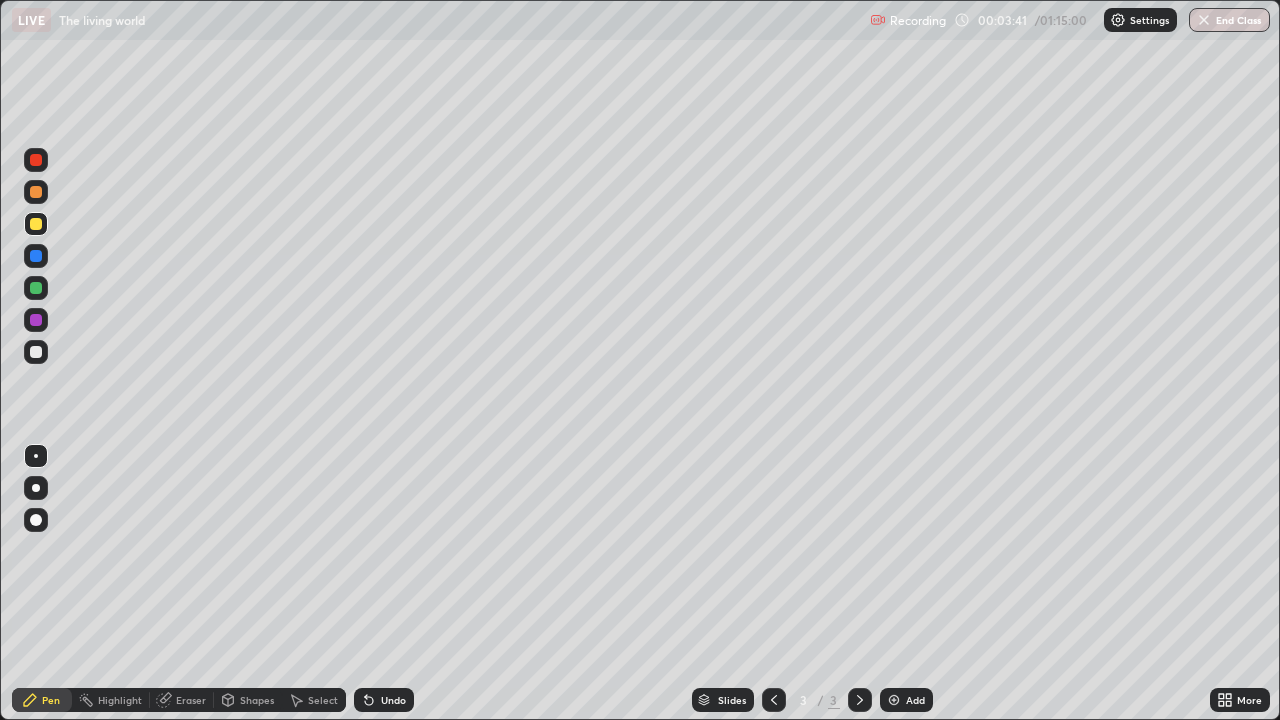 click on "Undo" at bounding box center (384, 700) 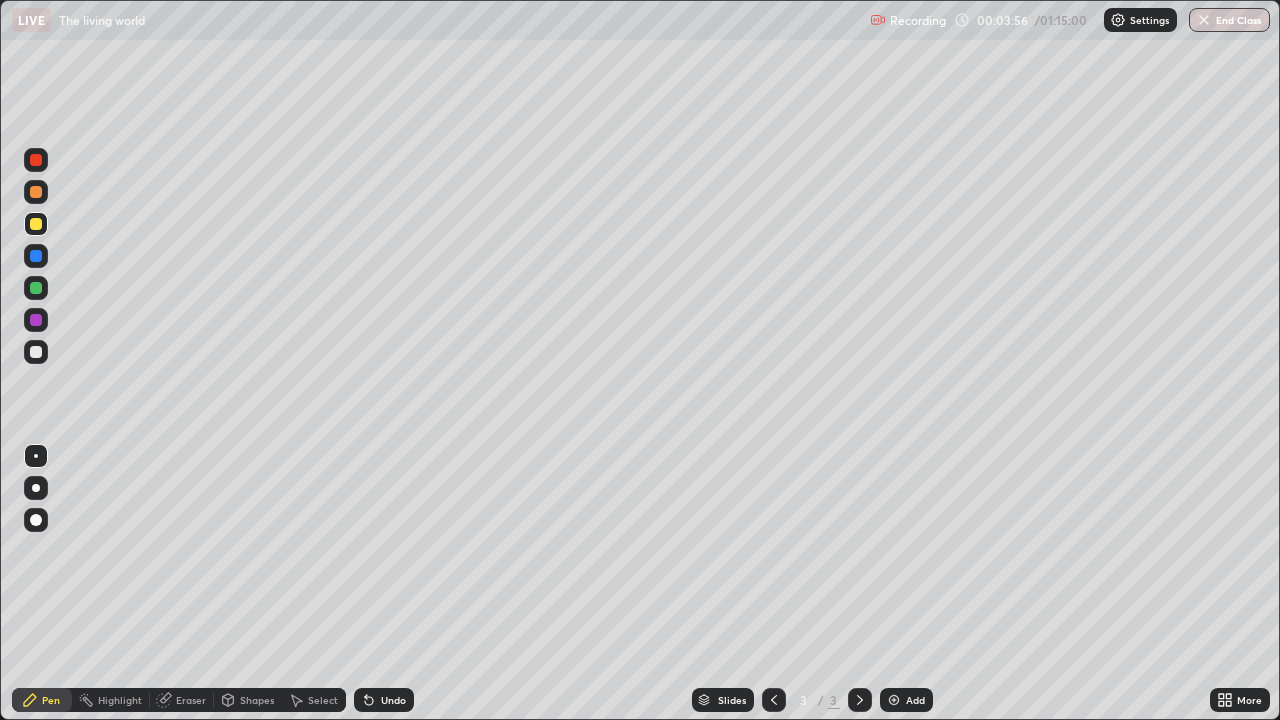click on "Undo" at bounding box center (384, 700) 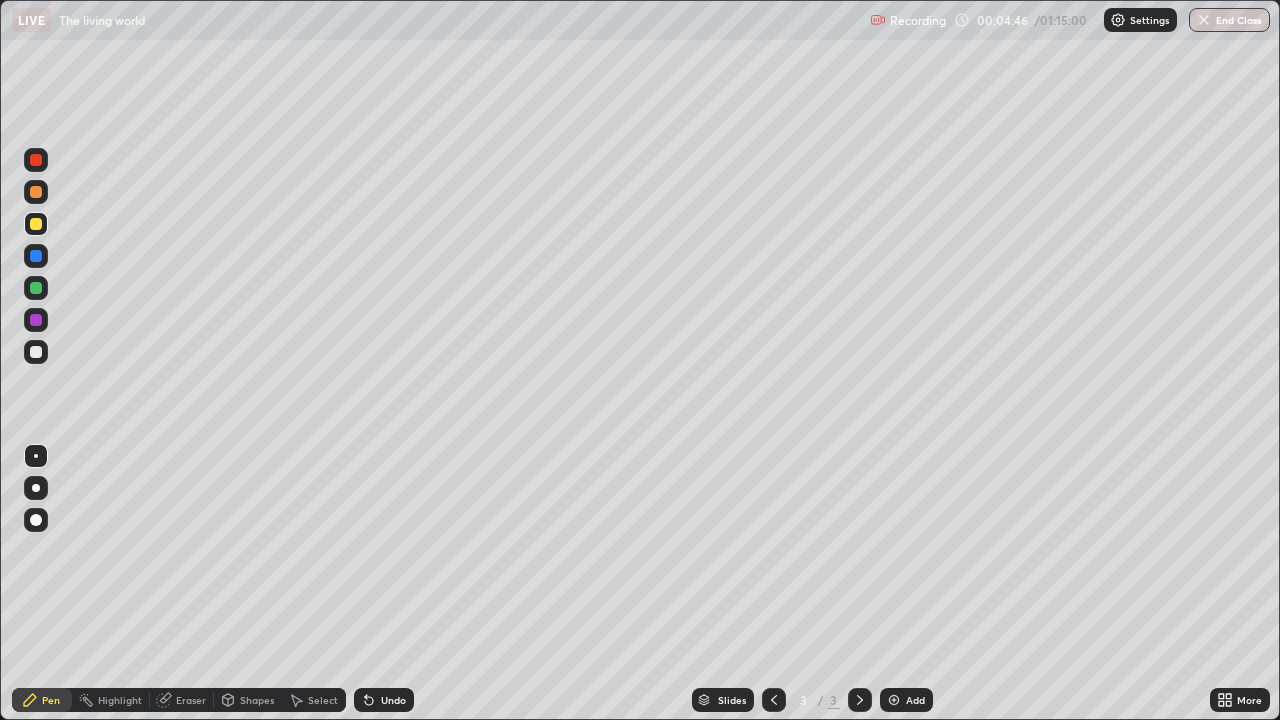 click at bounding box center [36, 352] 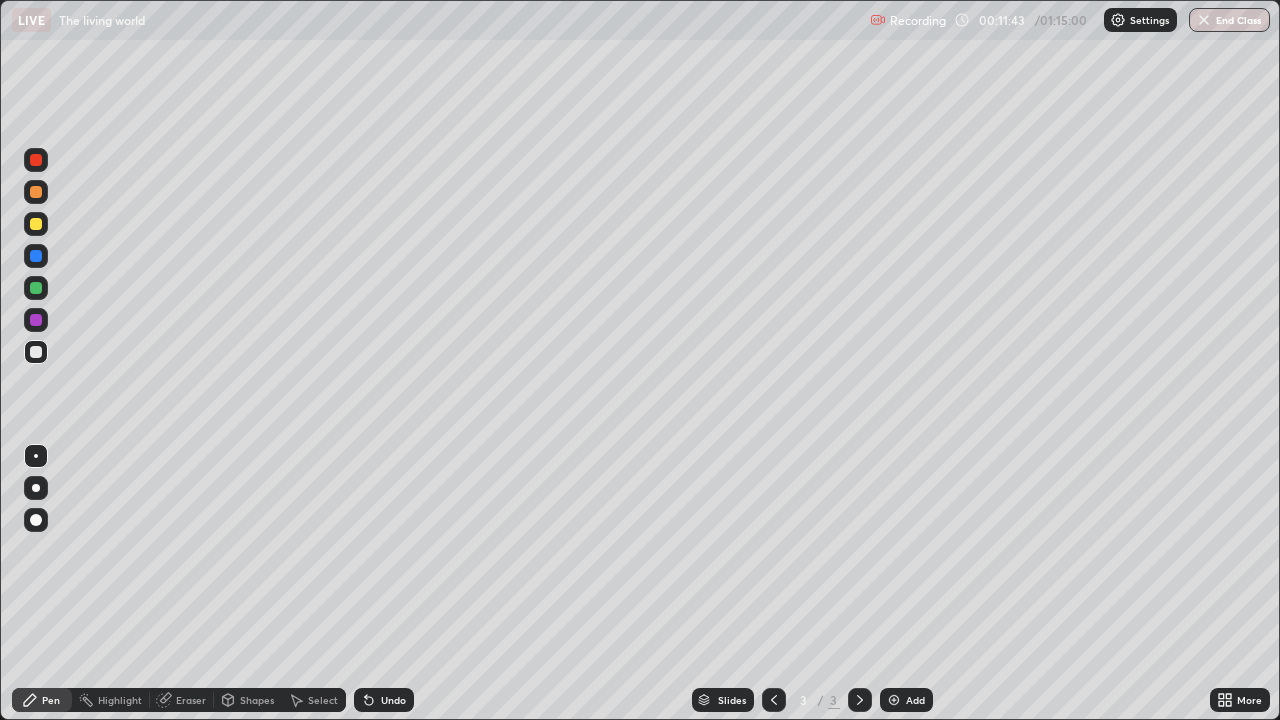 click on "Add" at bounding box center [906, 700] 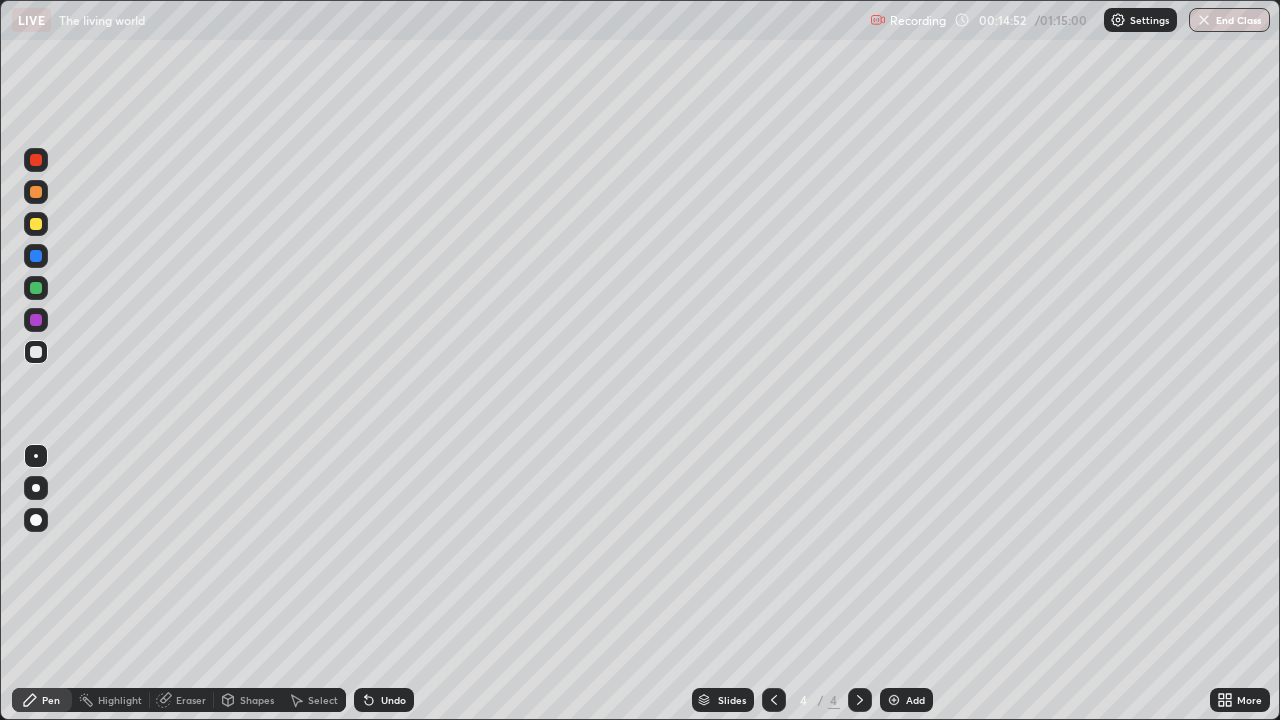 click at bounding box center [36, 224] 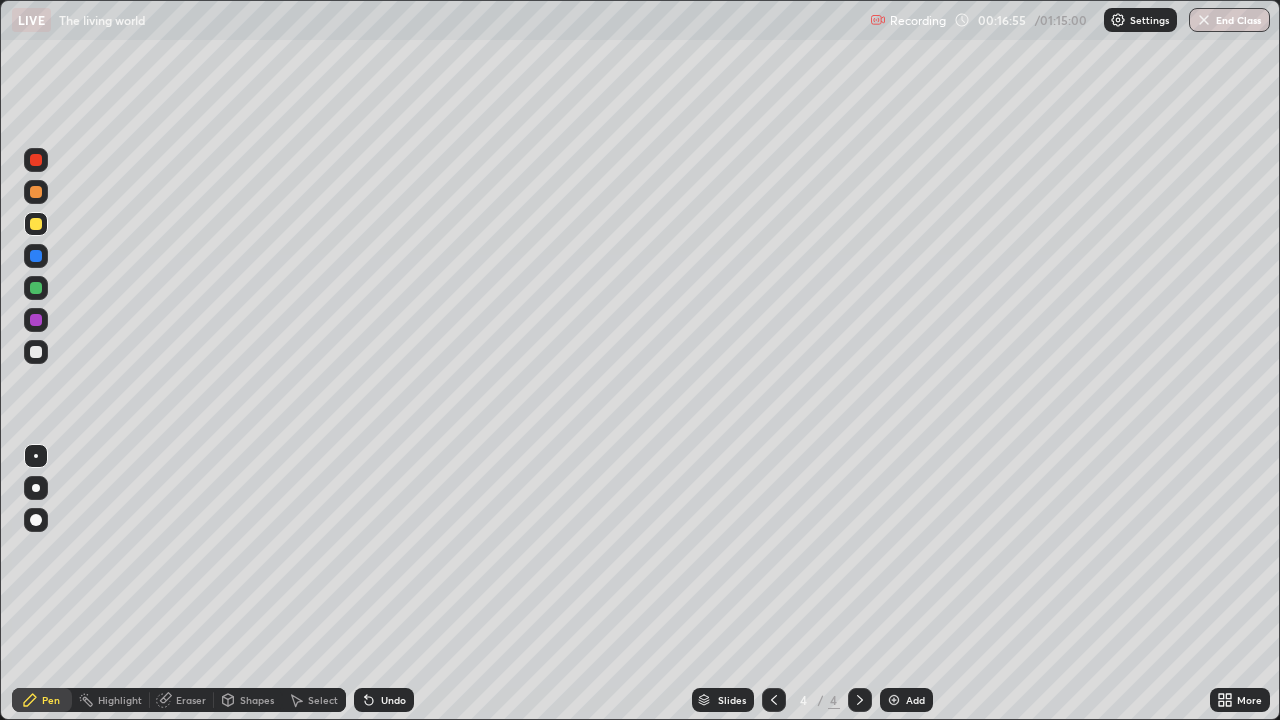 click on "Add" at bounding box center (915, 700) 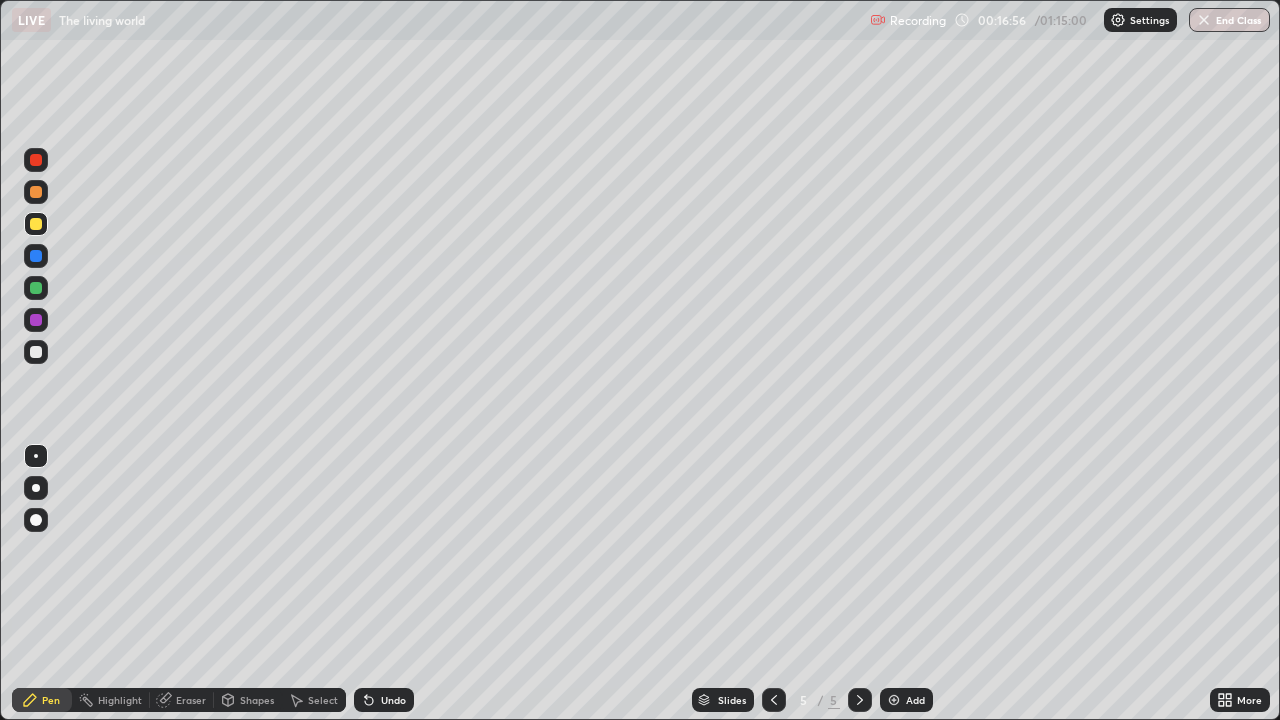 click at bounding box center [774, 700] 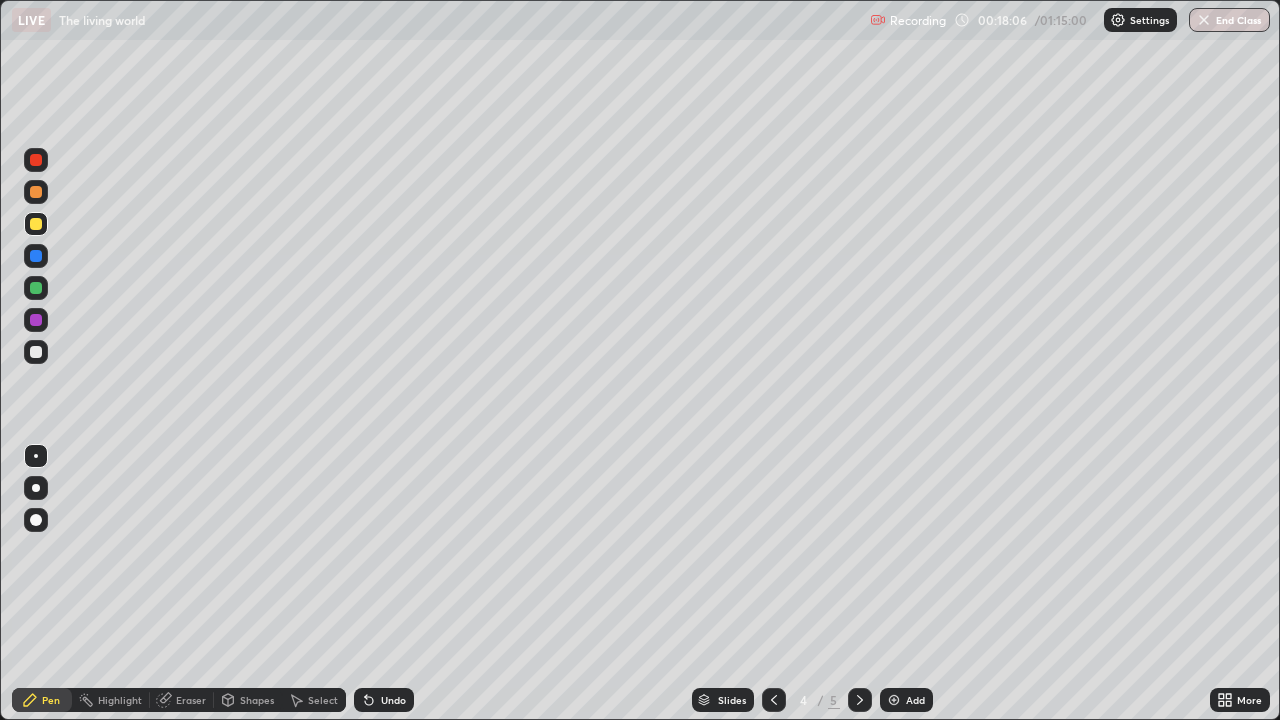 click 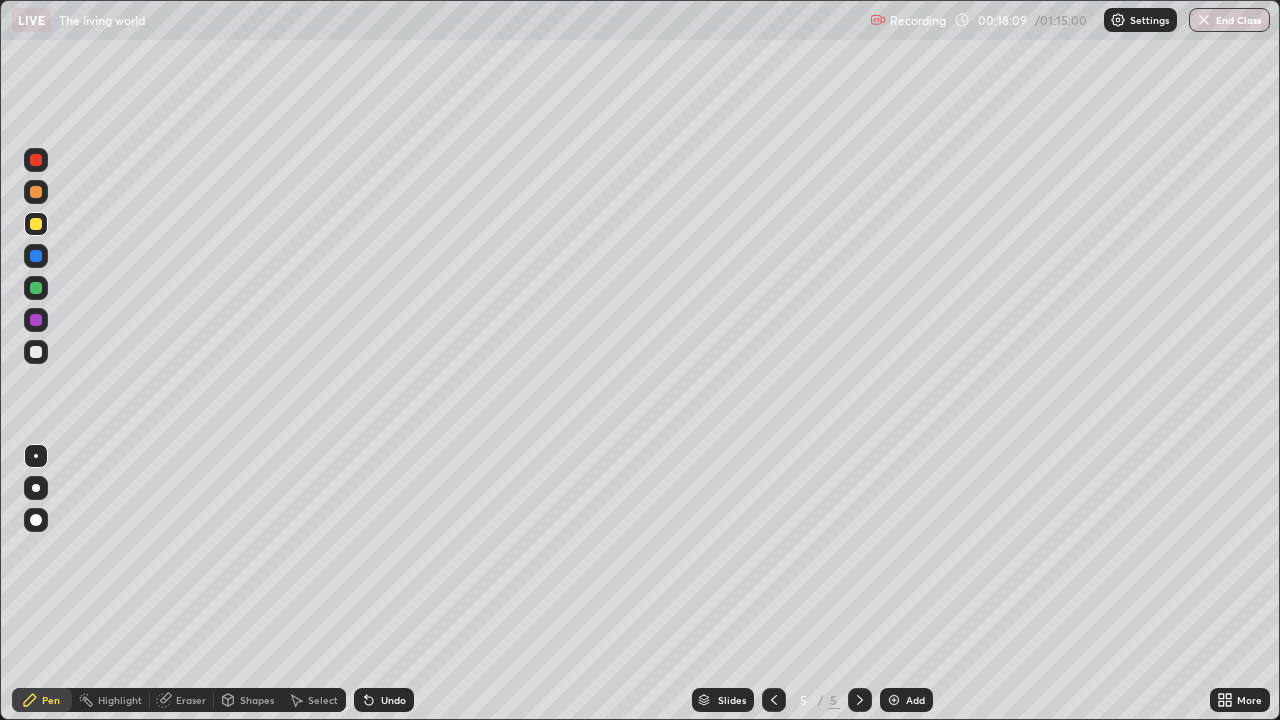 click at bounding box center (36, 192) 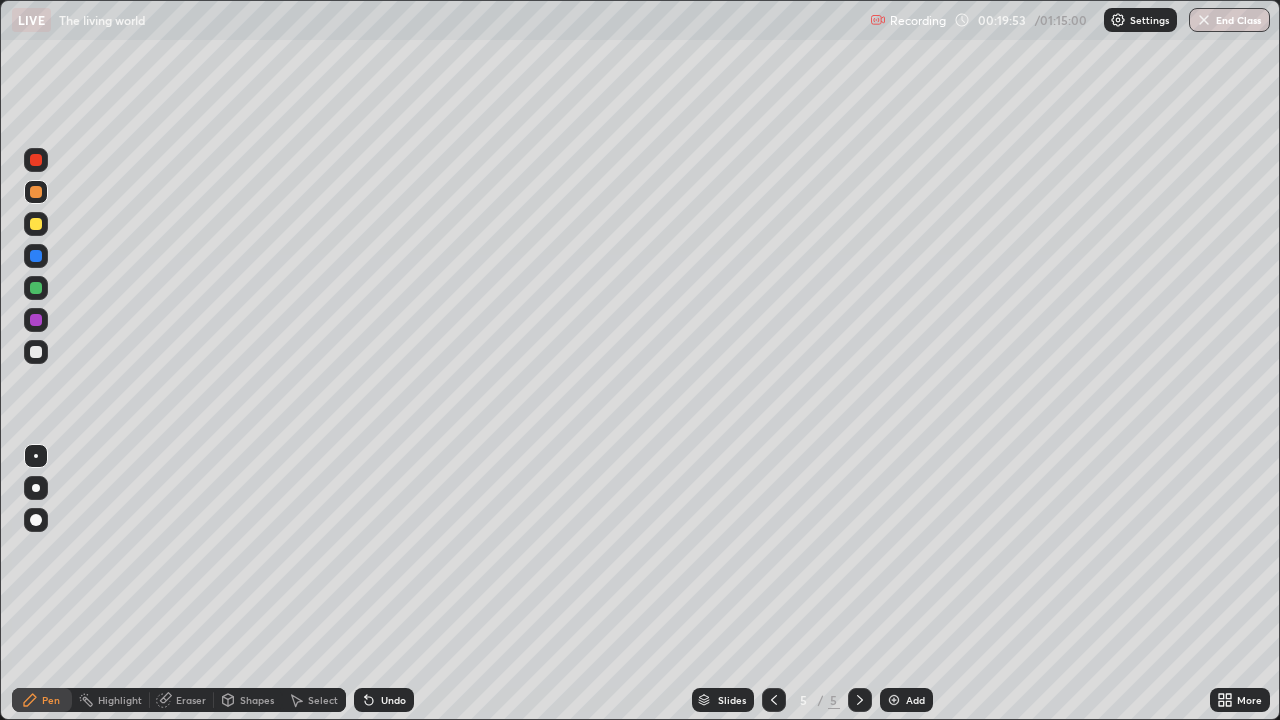 click on "Eraser" at bounding box center (191, 700) 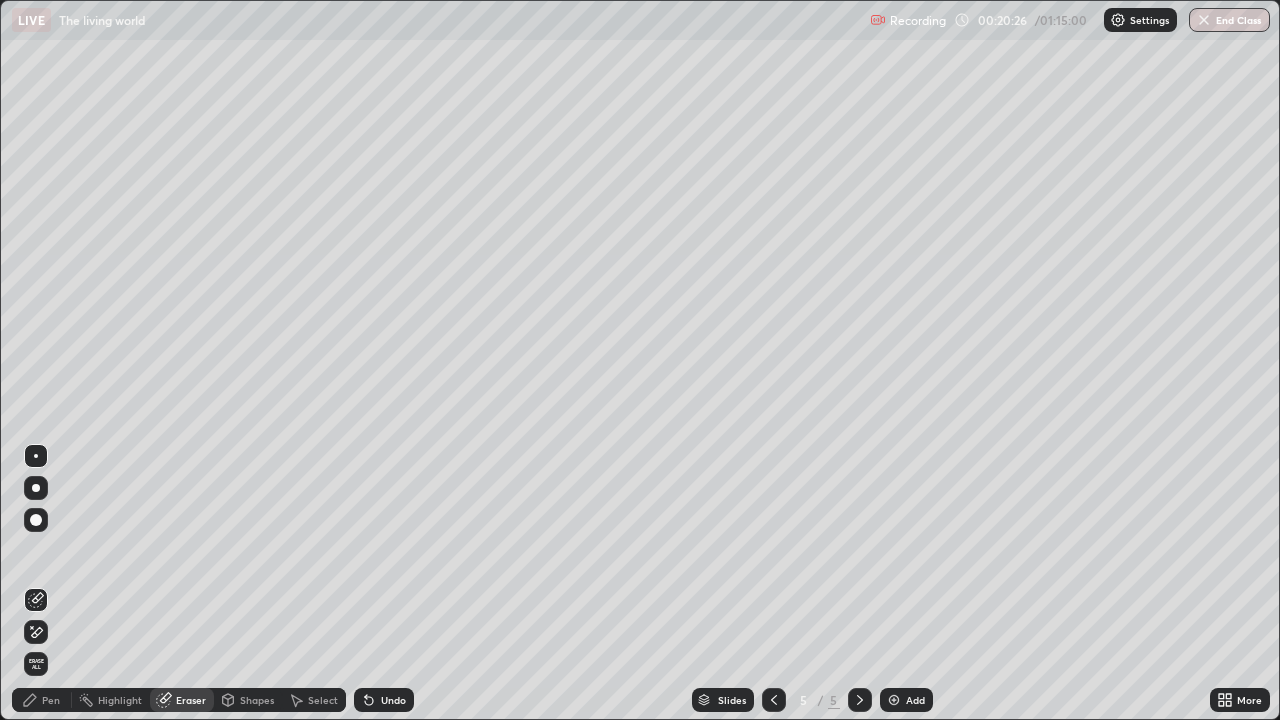 click on "Undo" at bounding box center [393, 700] 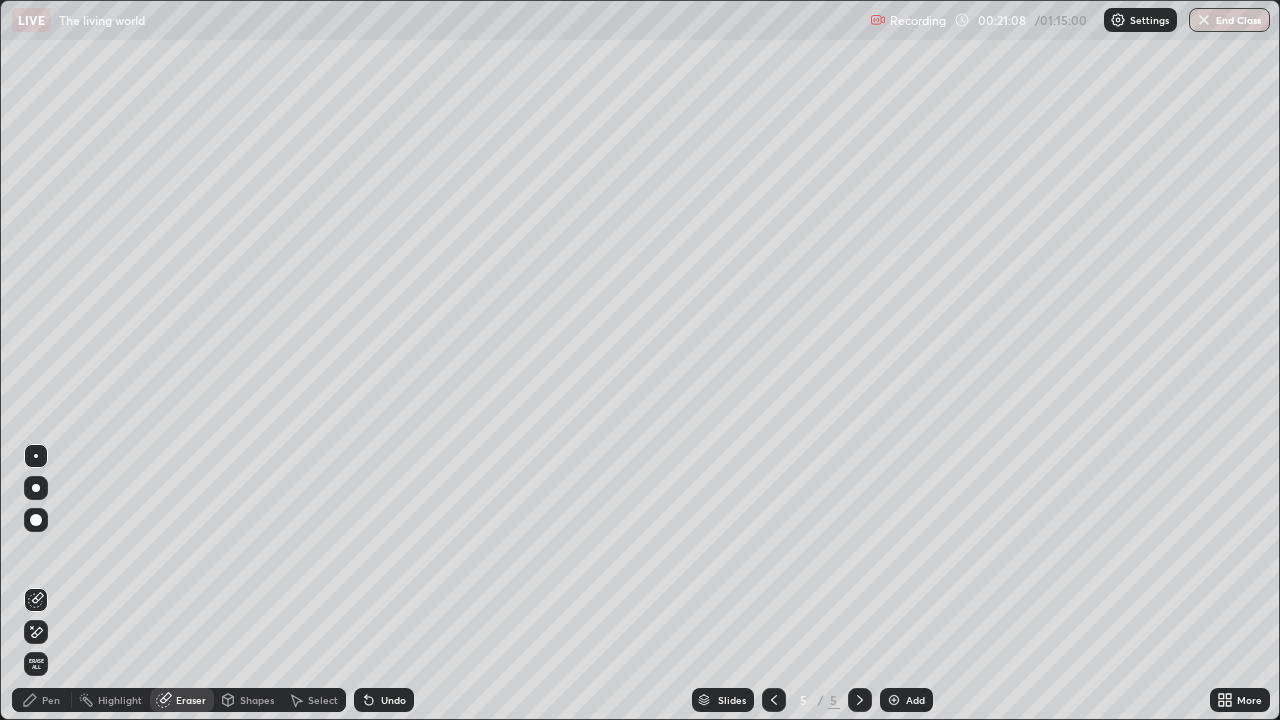 click on "Pen" at bounding box center (51, 700) 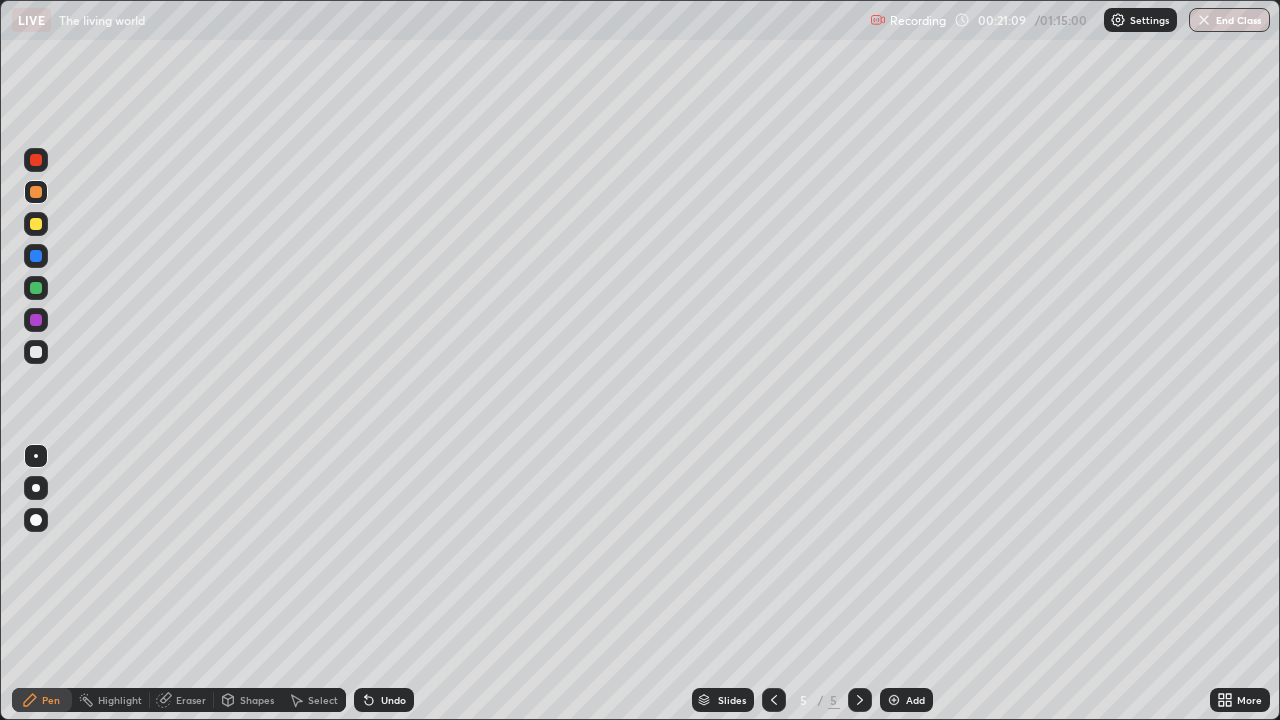 click at bounding box center [36, 352] 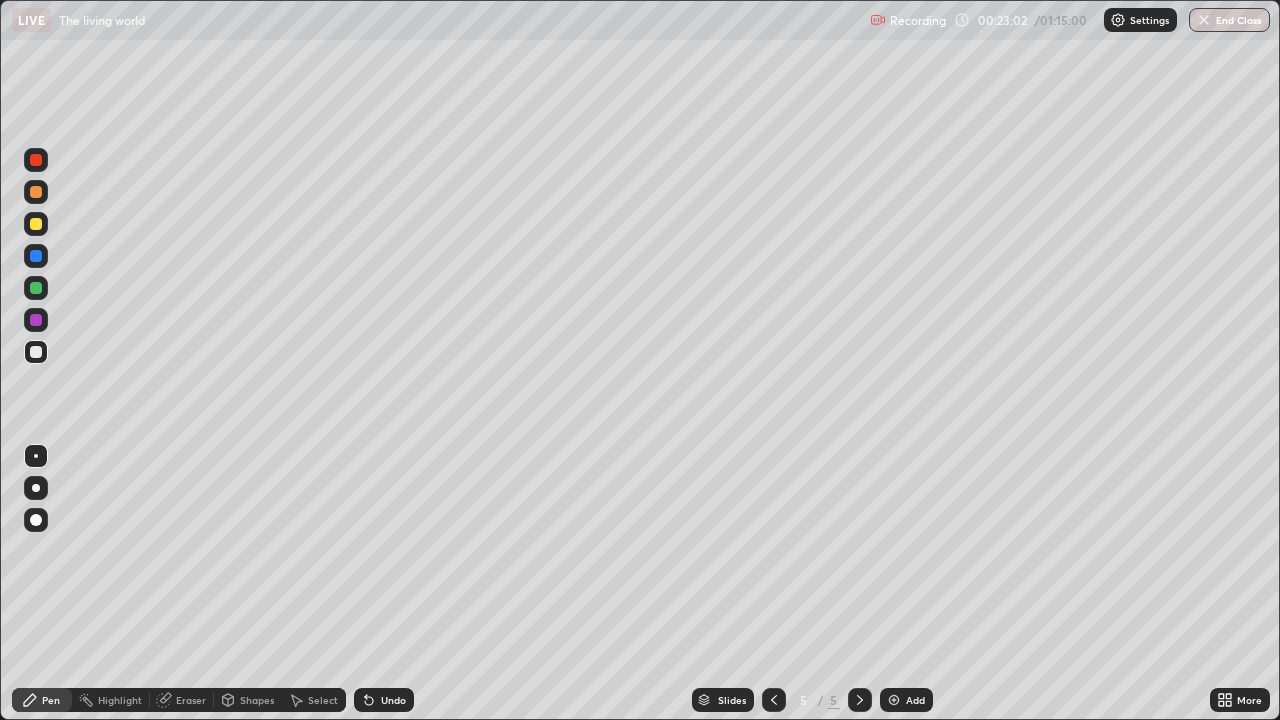 click at bounding box center (36, 192) 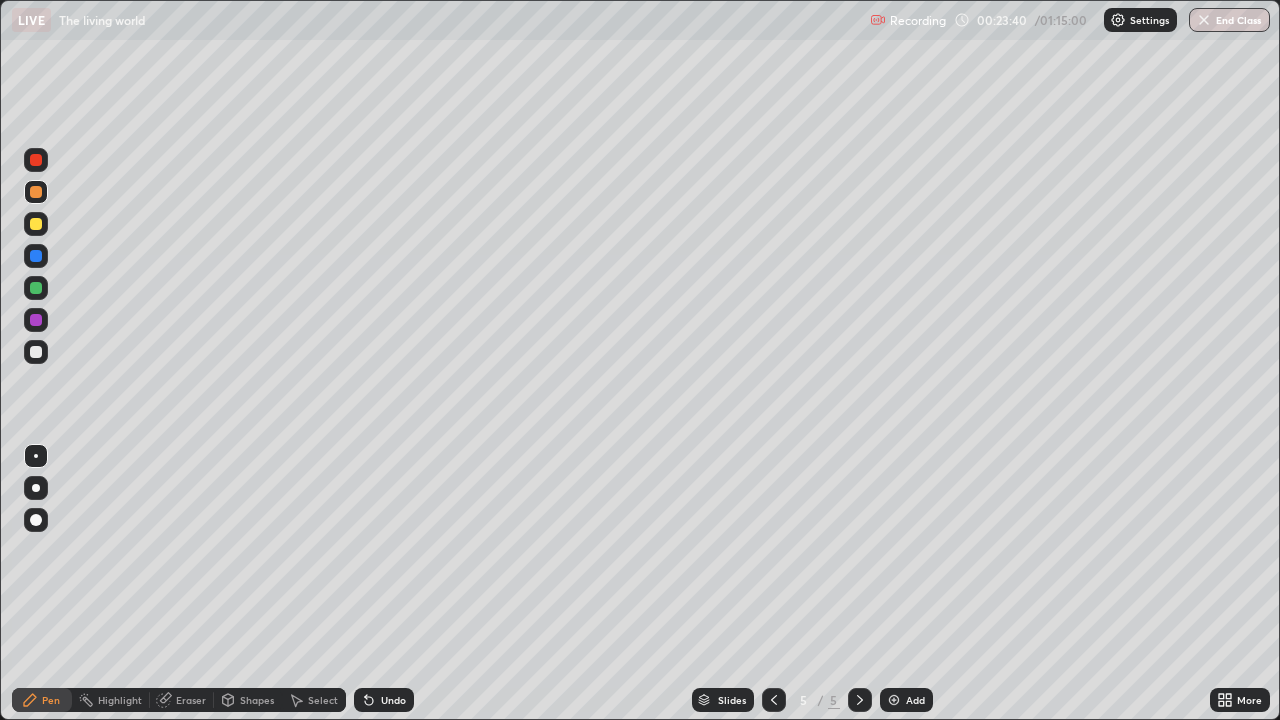 click 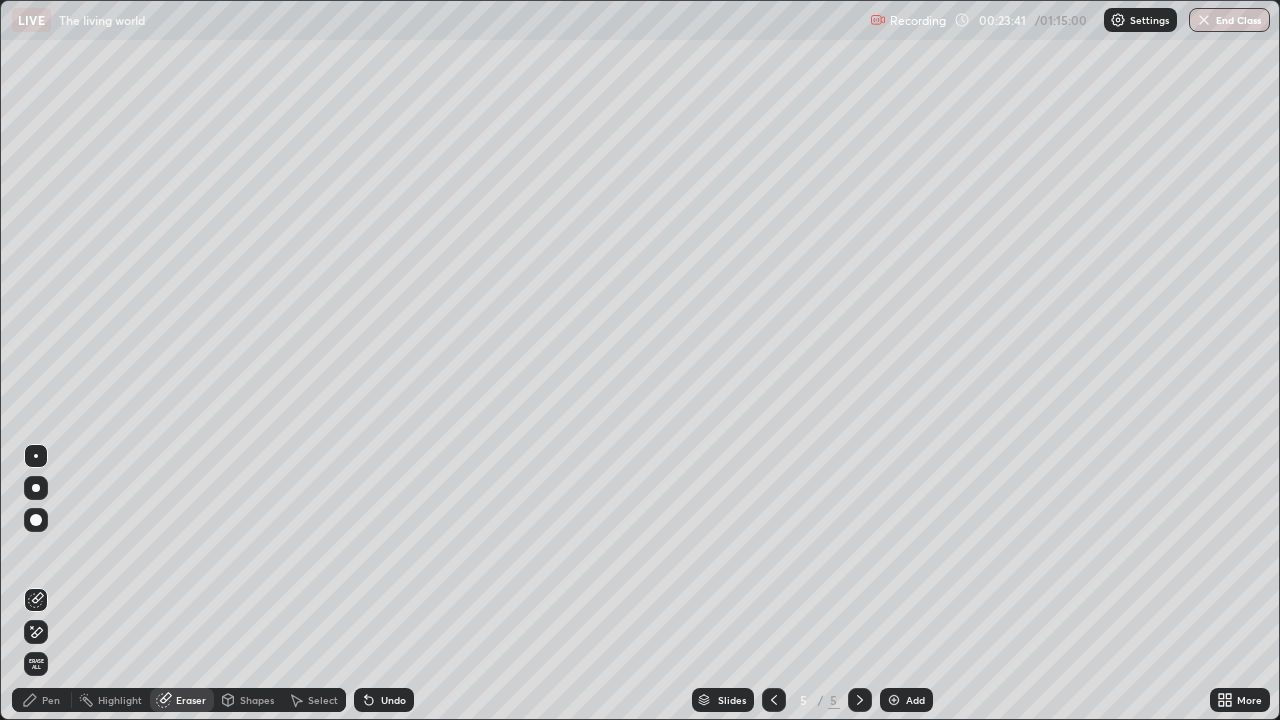 click on "Pen" at bounding box center [51, 700] 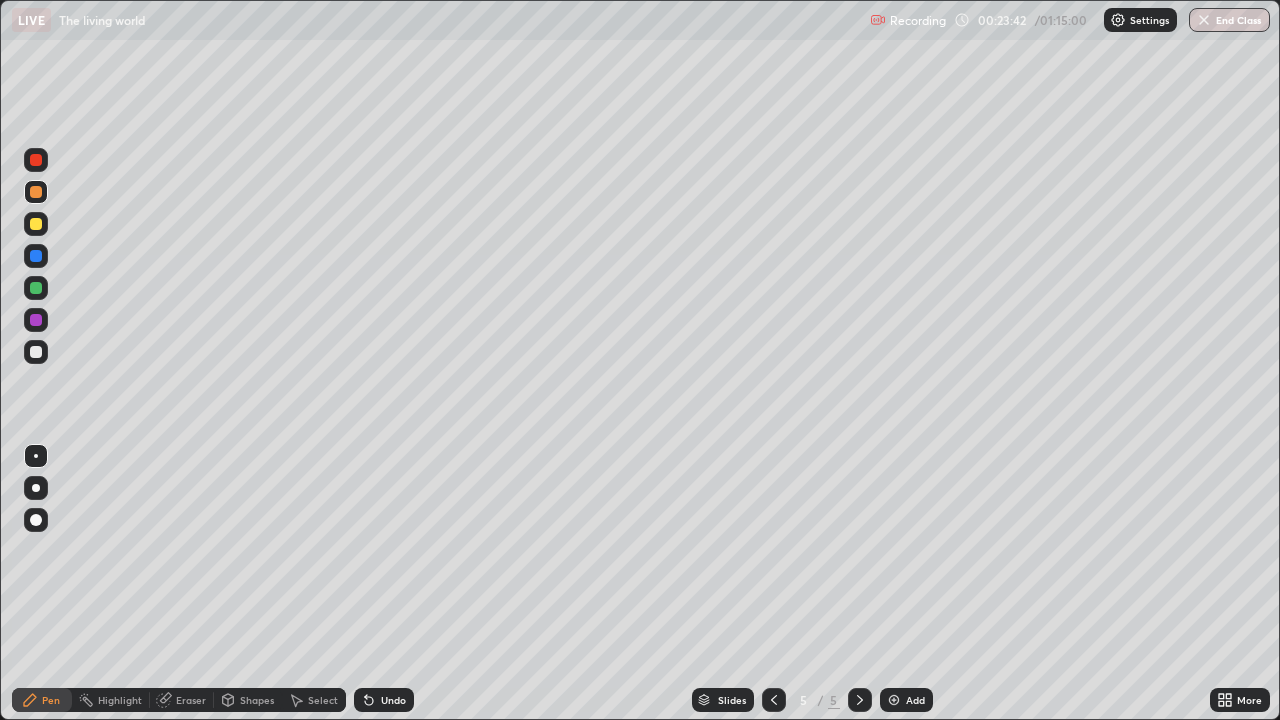 click at bounding box center [36, 224] 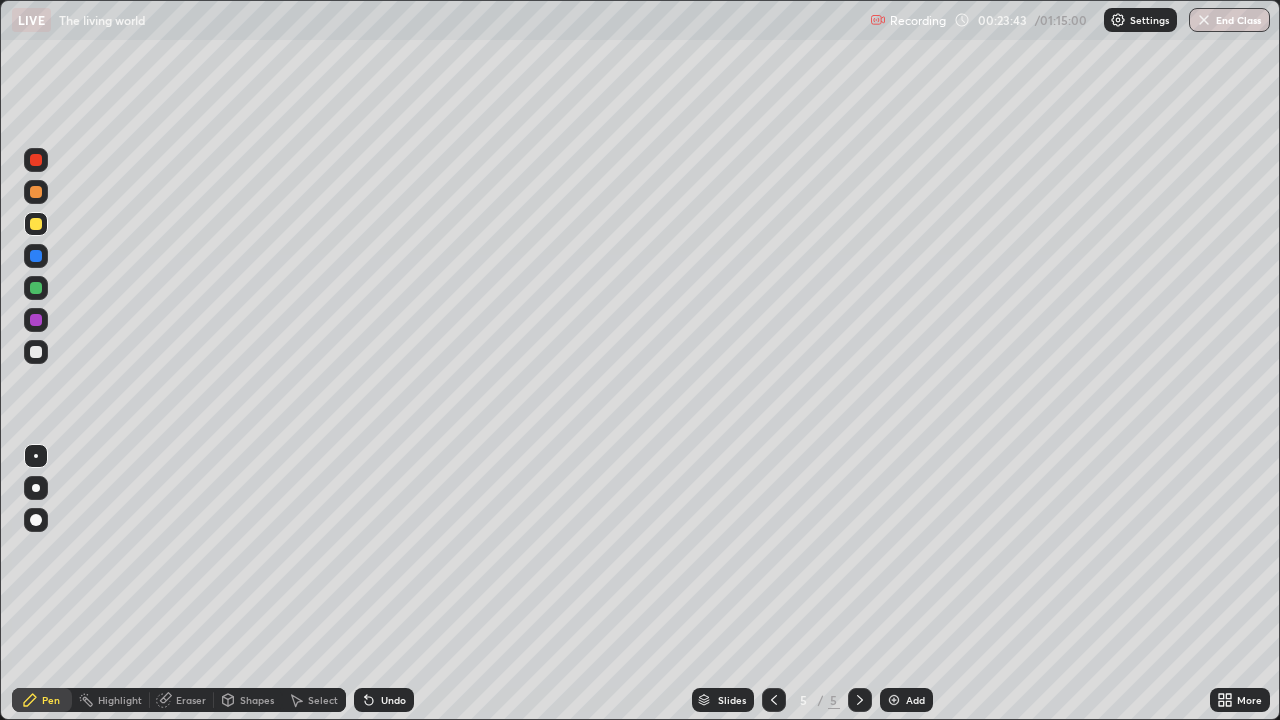 click on "Shapes" at bounding box center (257, 700) 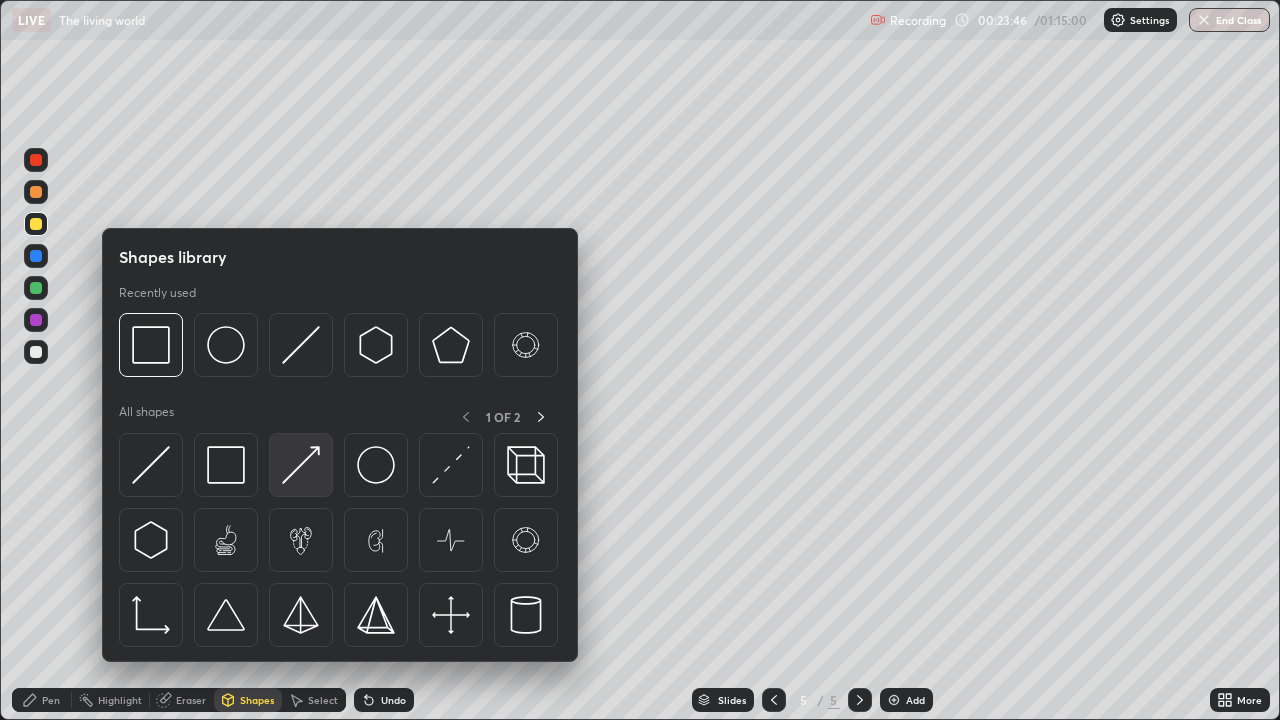 click at bounding box center [301, 465] 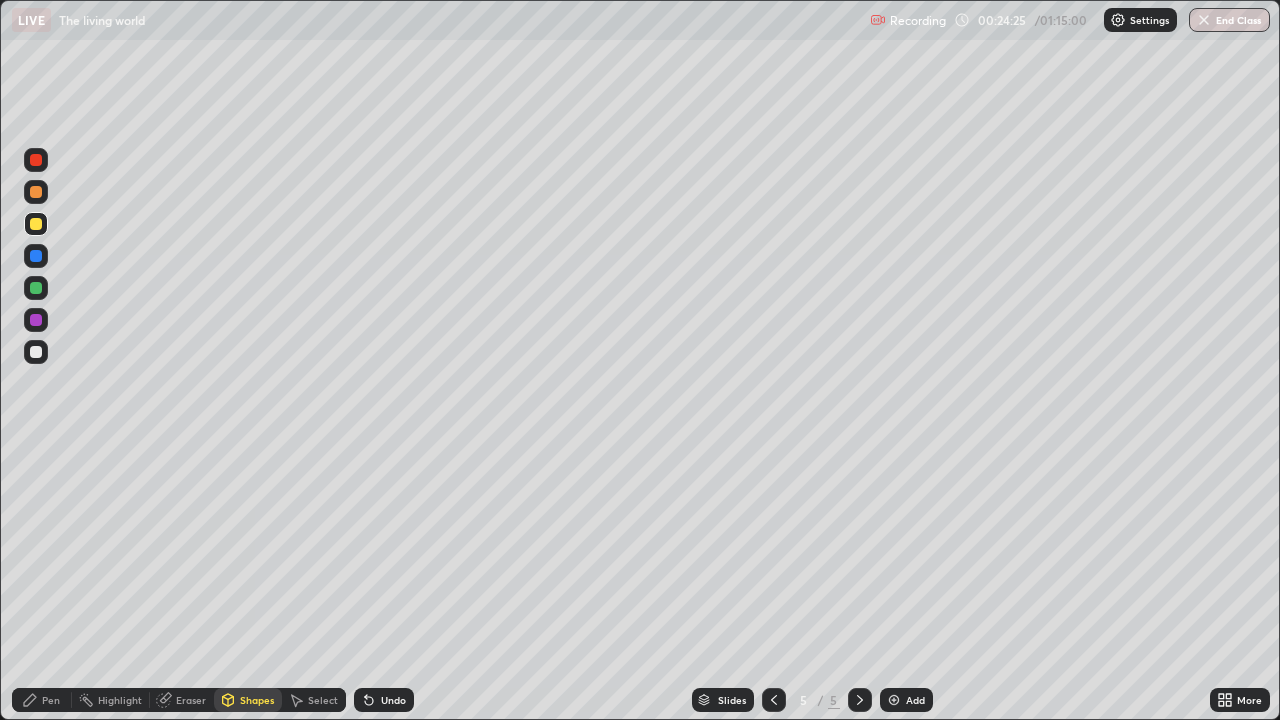 click on "Pen" at bounding box center (42, 700) 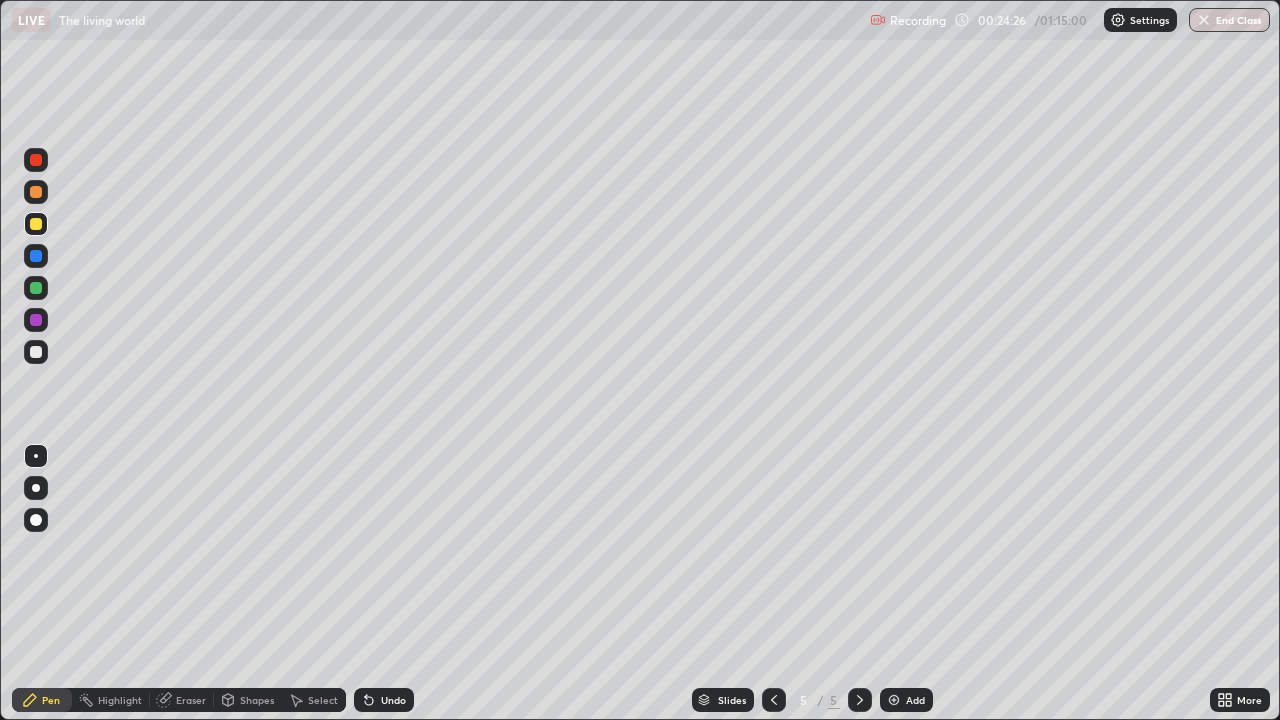 click at bounding box center [36, 288] 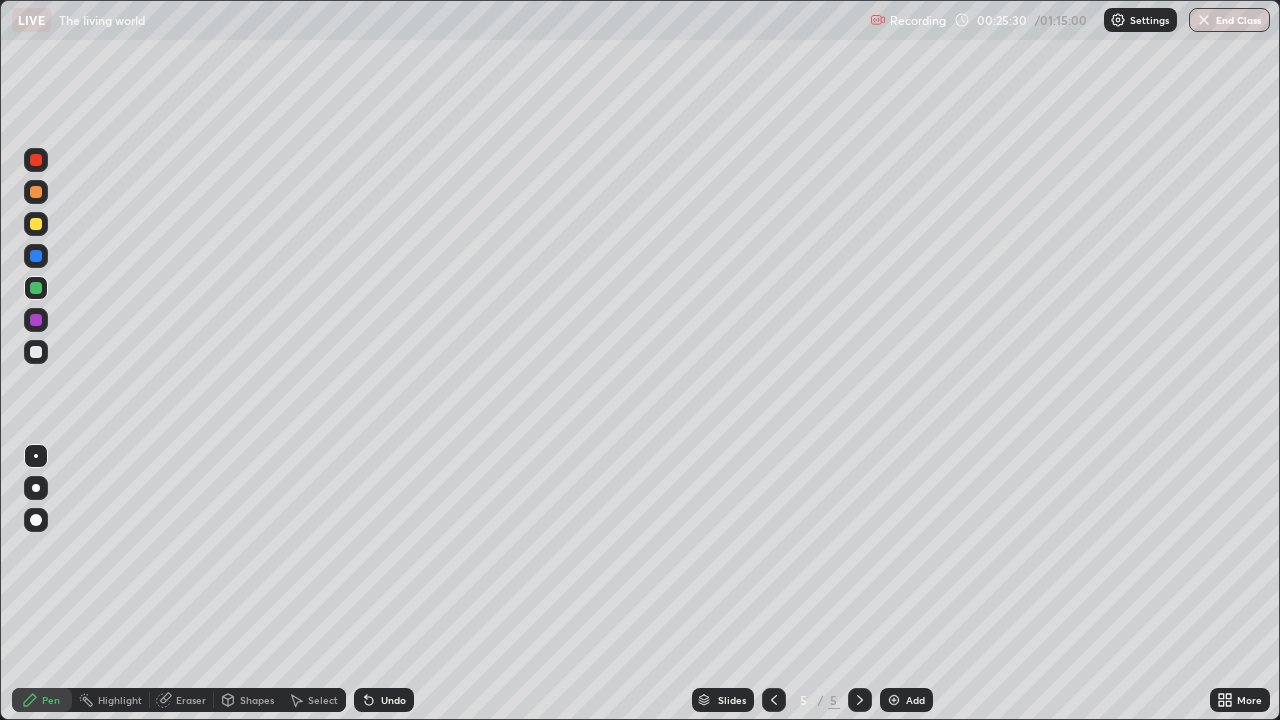 click at bounding box center [36, 224] 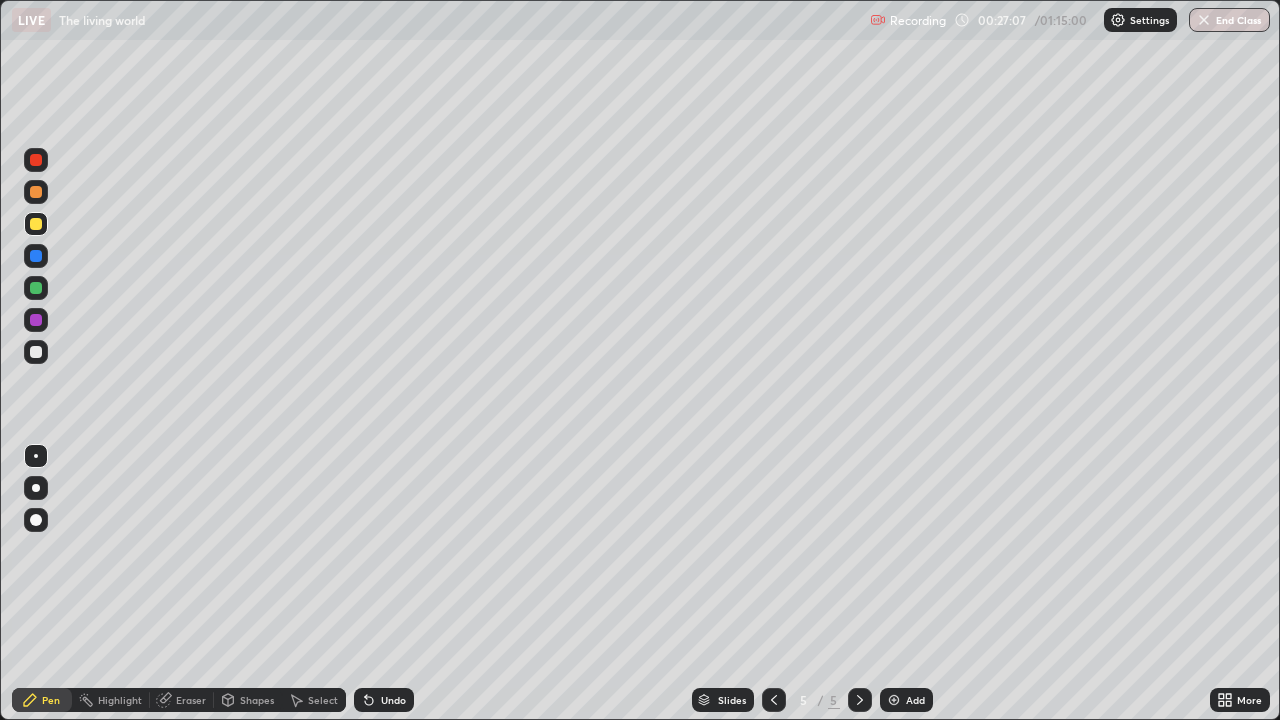 click at bounding box center [36, 288] 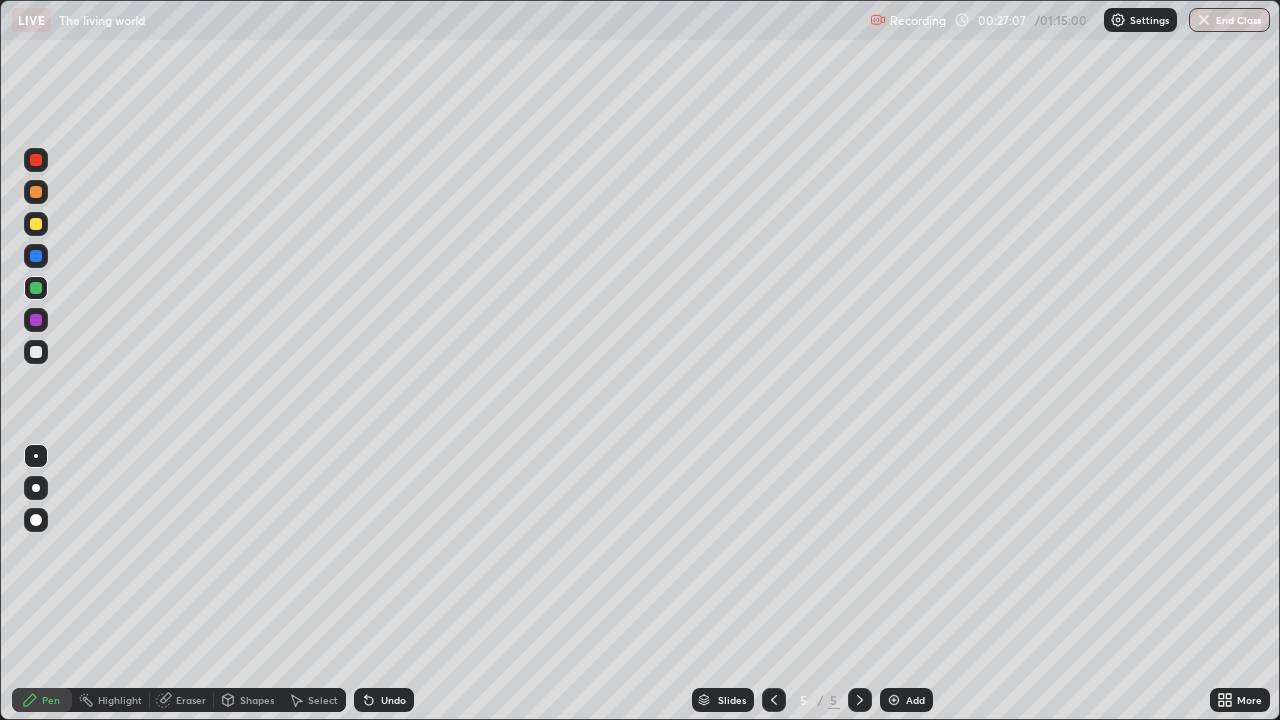 click at bounding box center [36, 224] 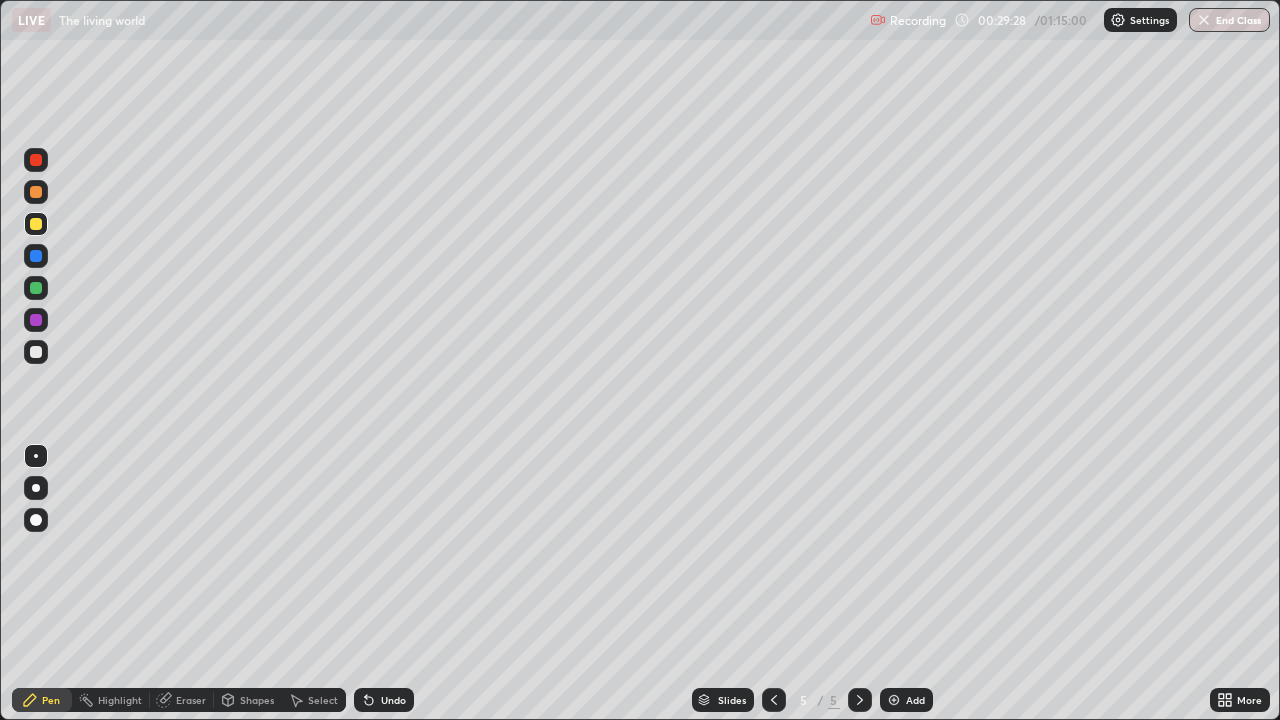 click on "Add" at bounding box center [915, 700] 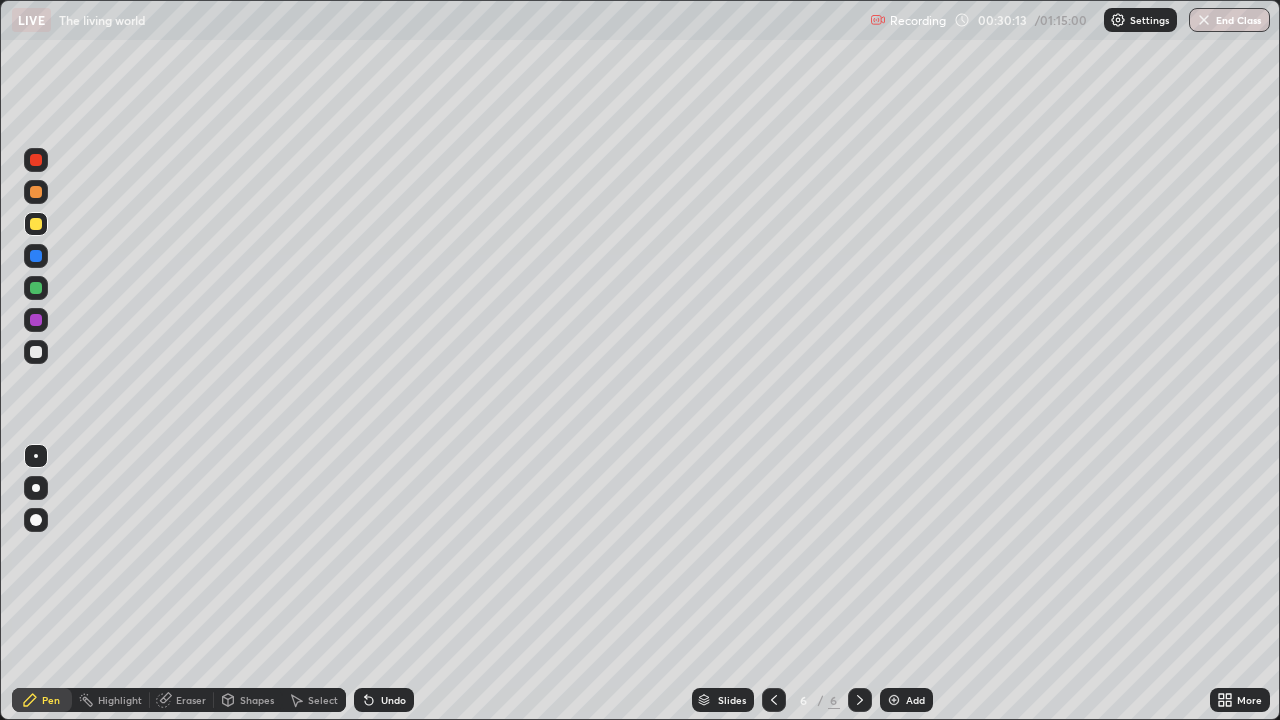 click at bounding box center (36, 352) 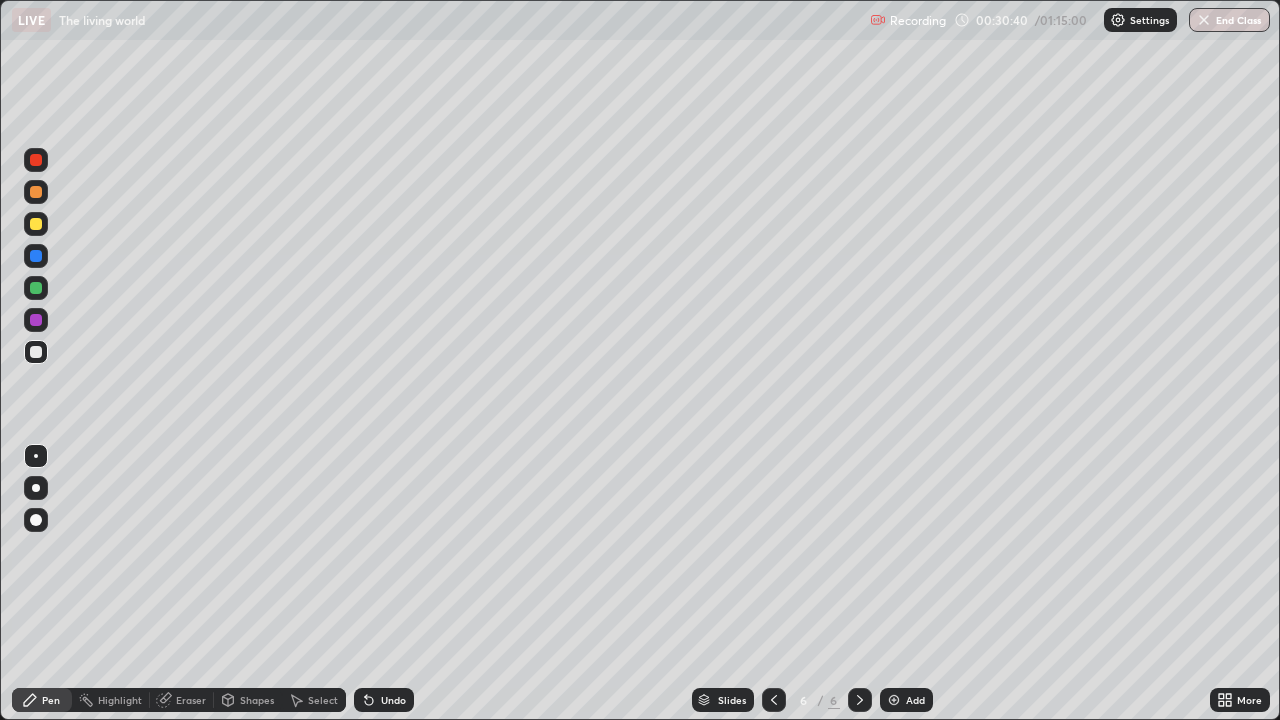 click 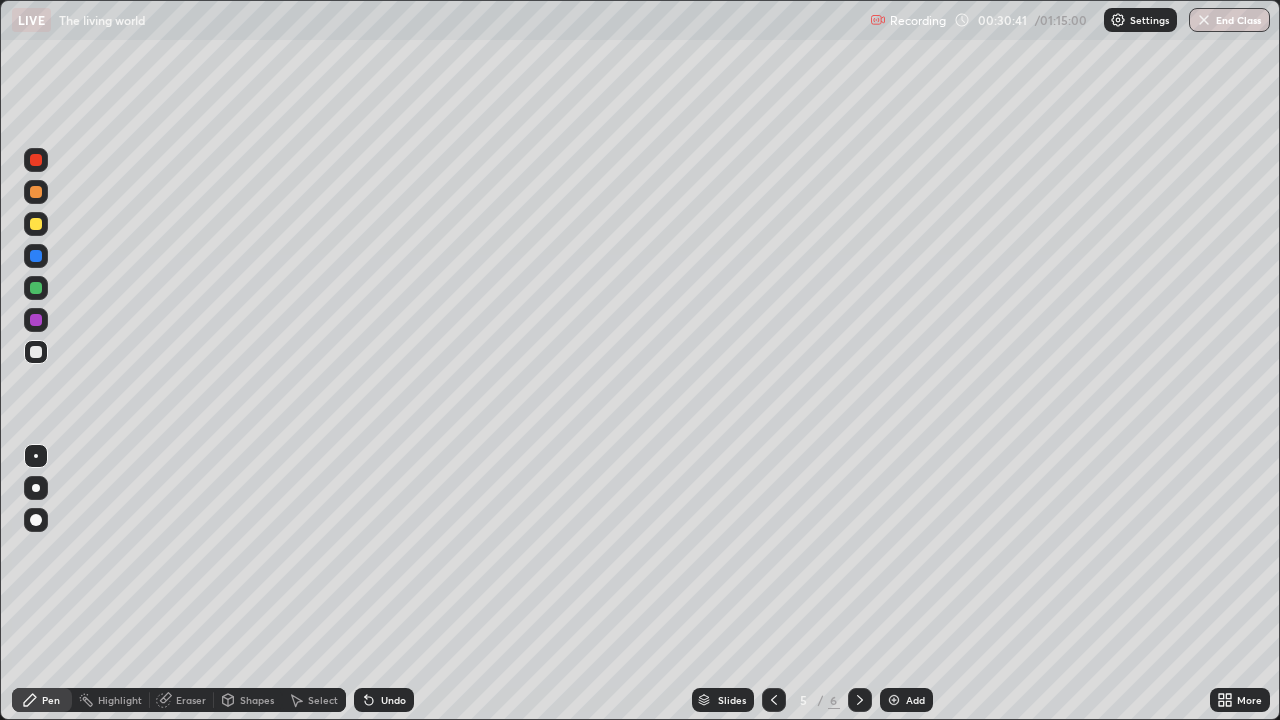 click on "Add" at bounding box center [906, 700] 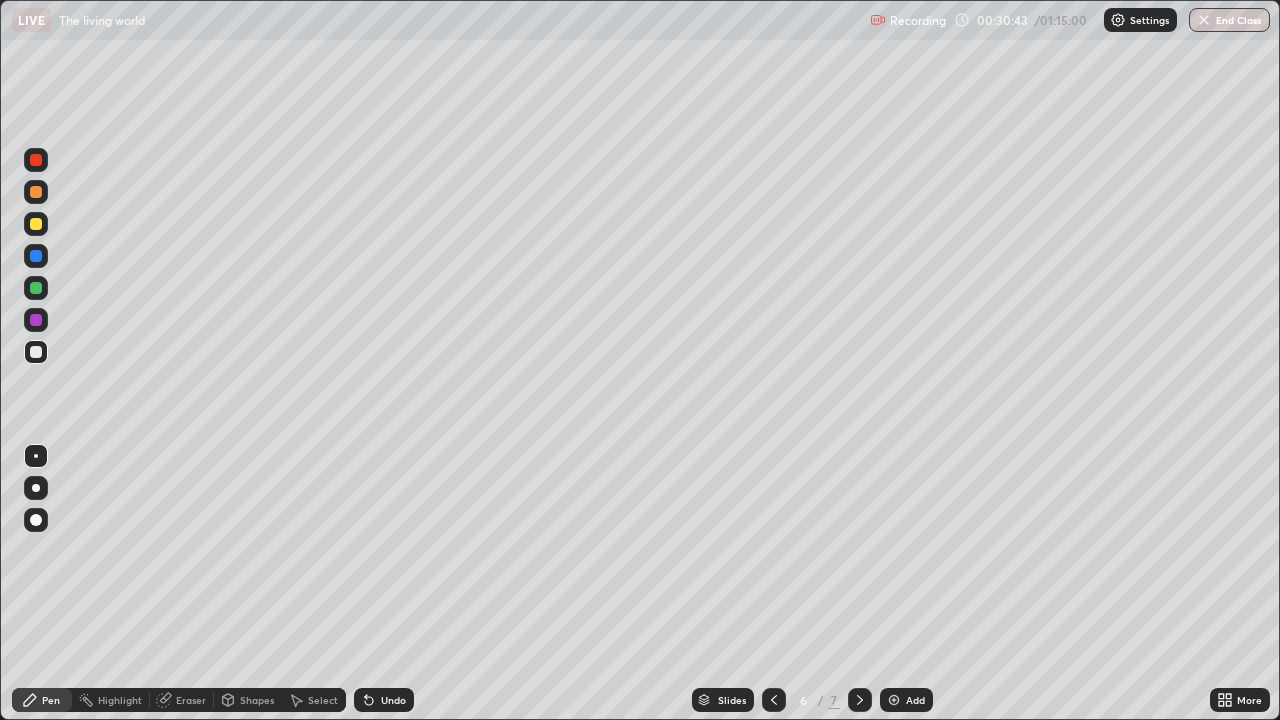 click 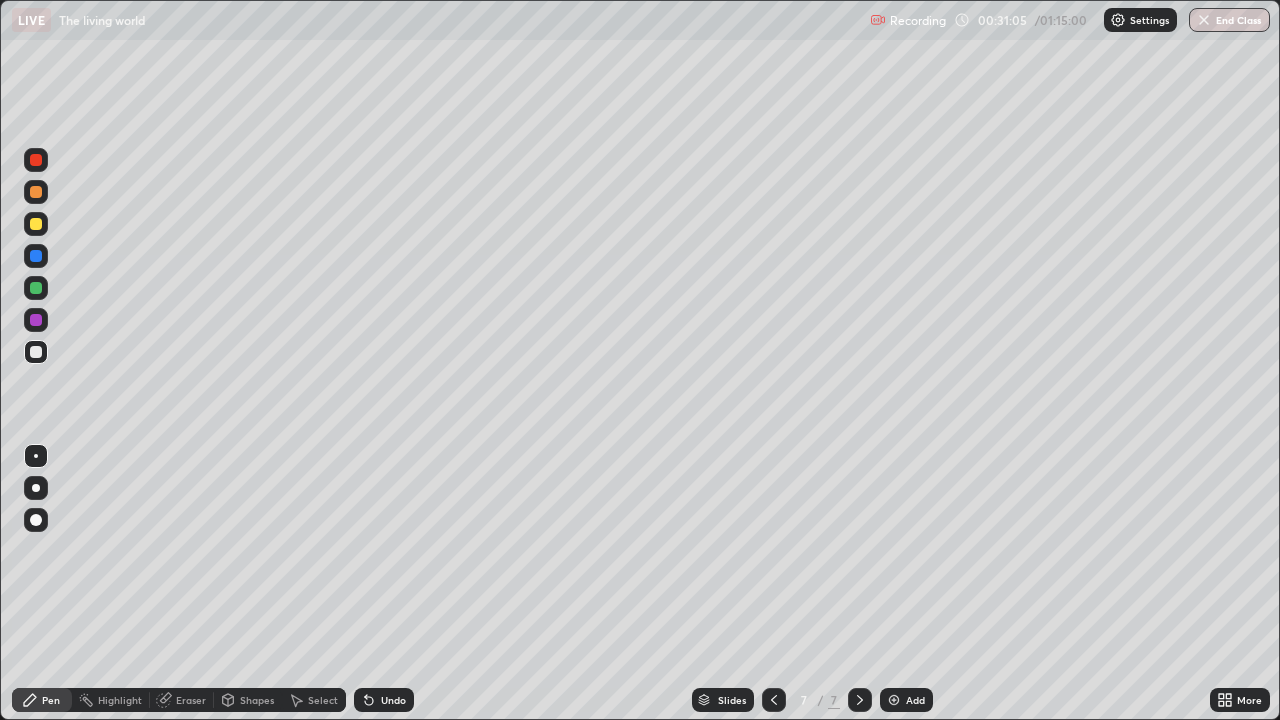 click 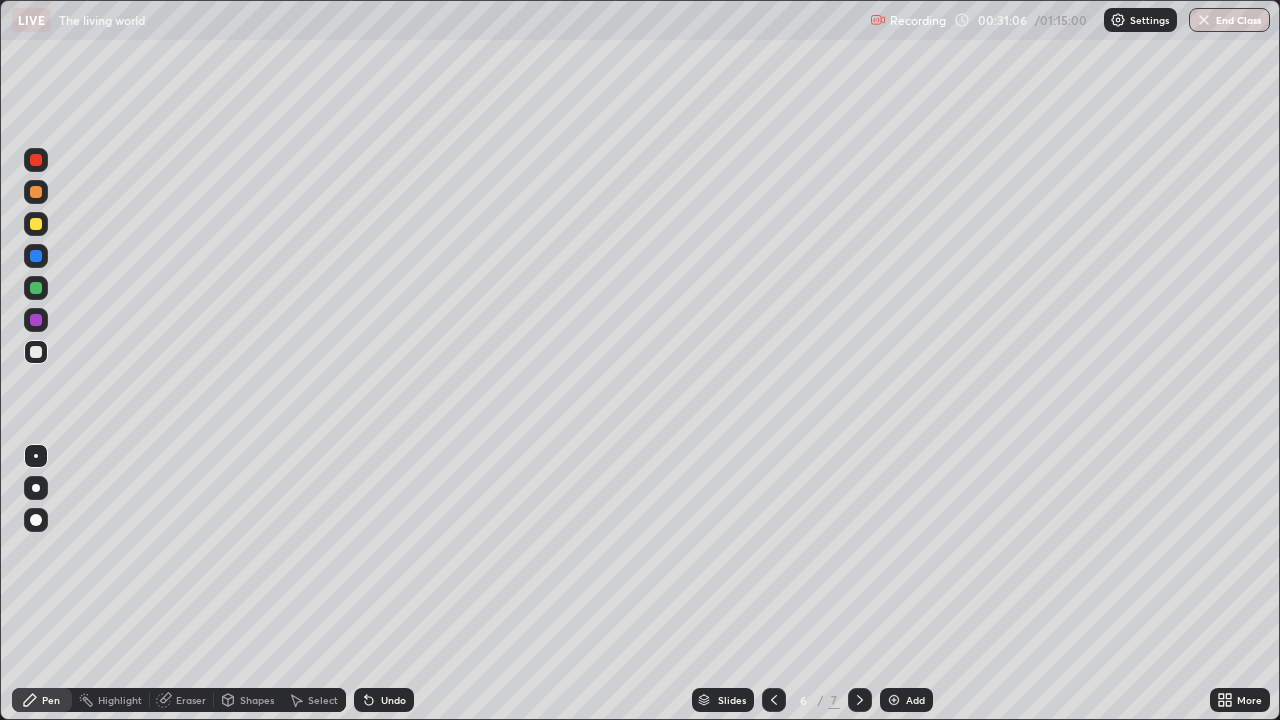 click at bounding box center [774, 700] 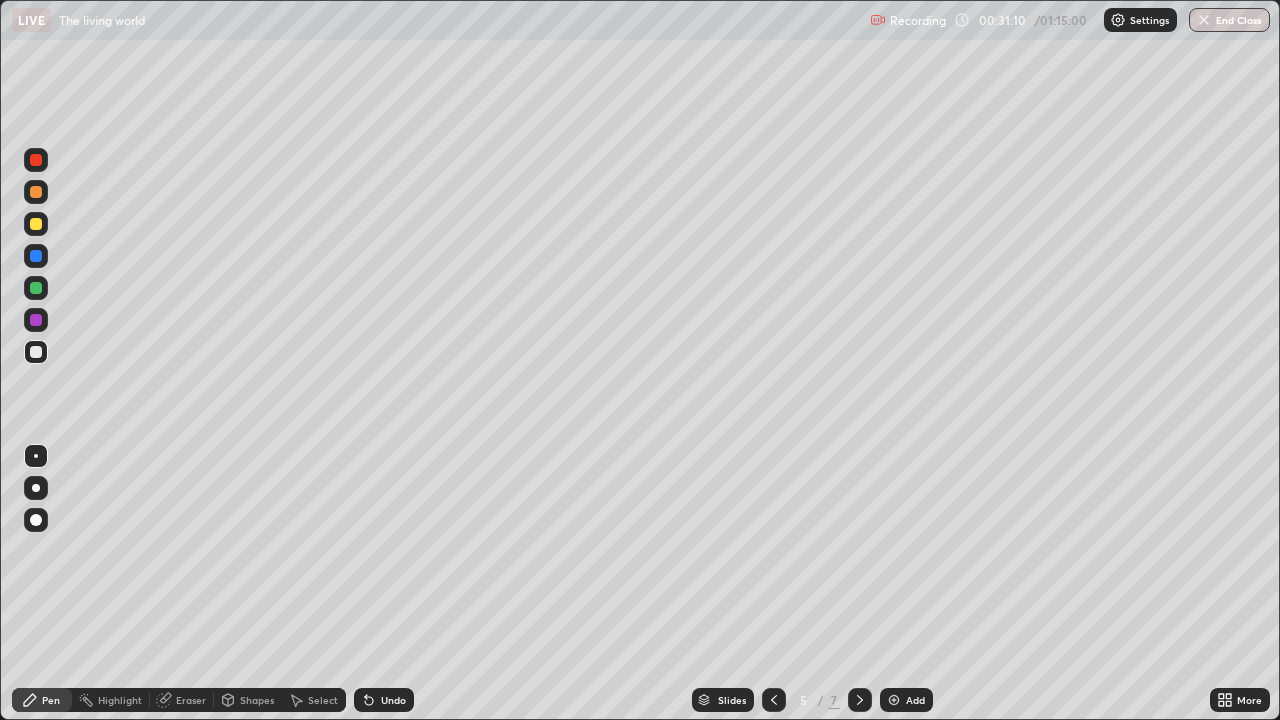 click at bounding box center (36, 224) 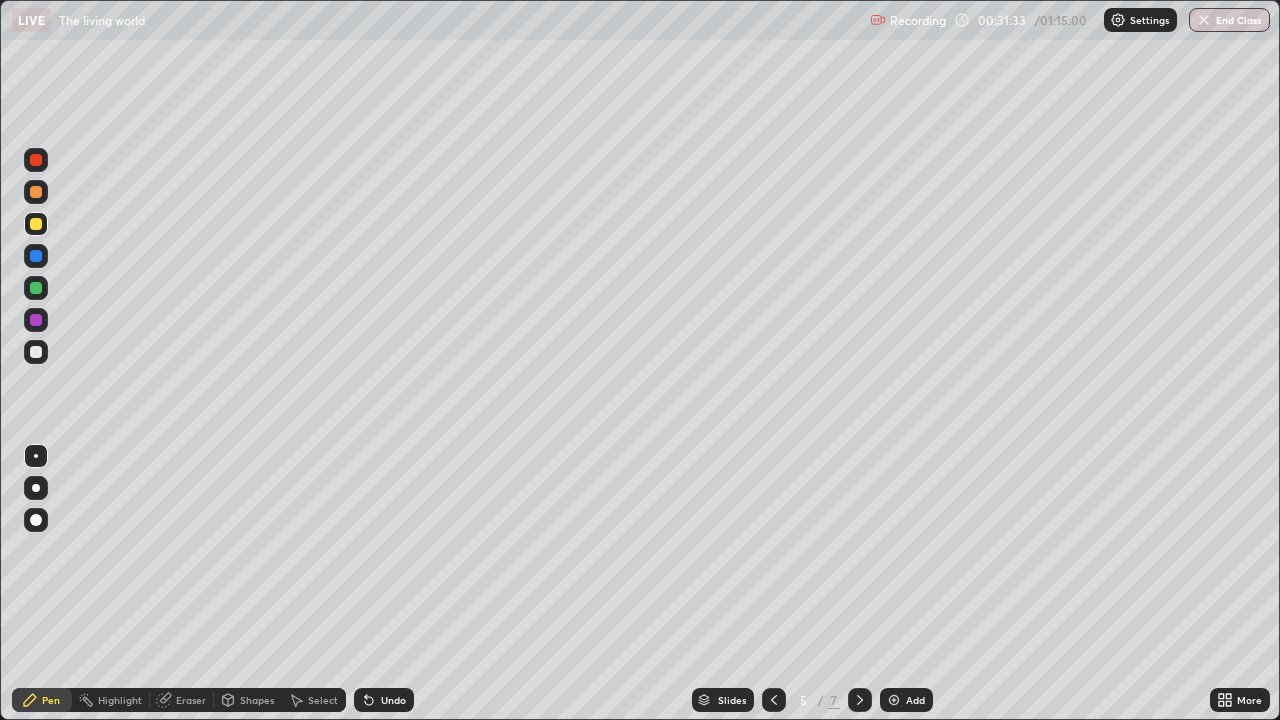 click at bounding box center [36, 320] 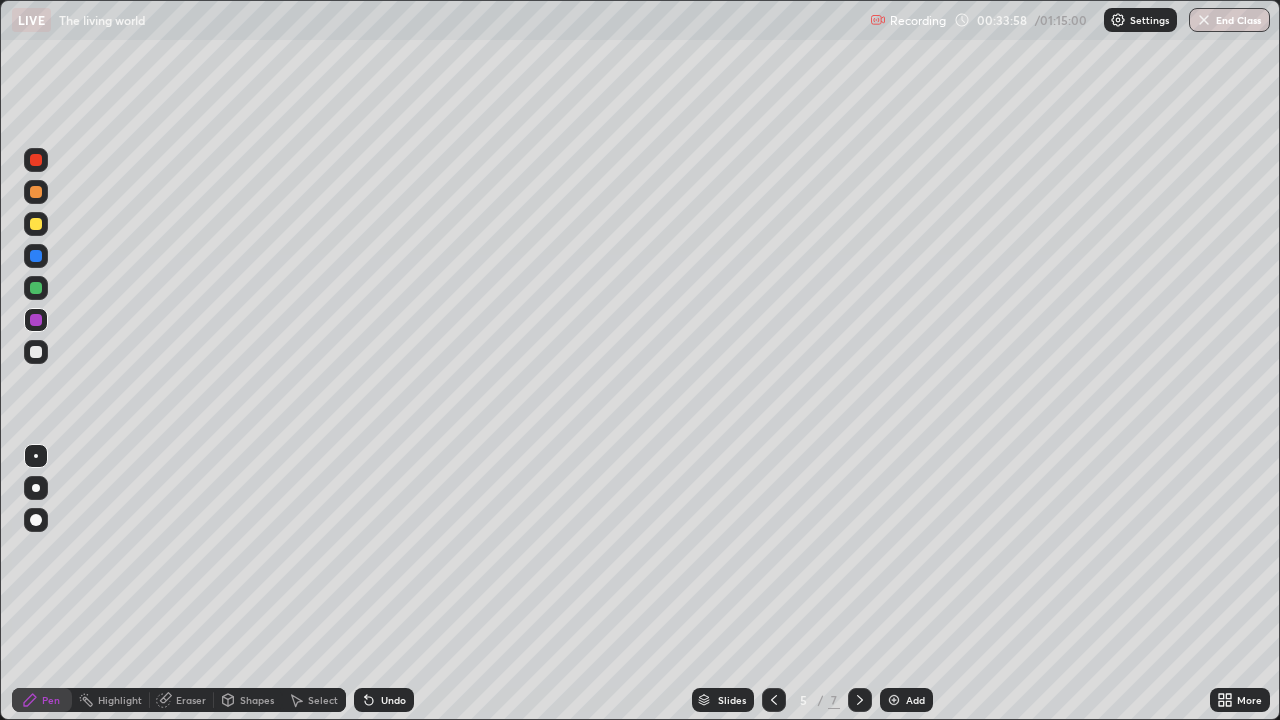click 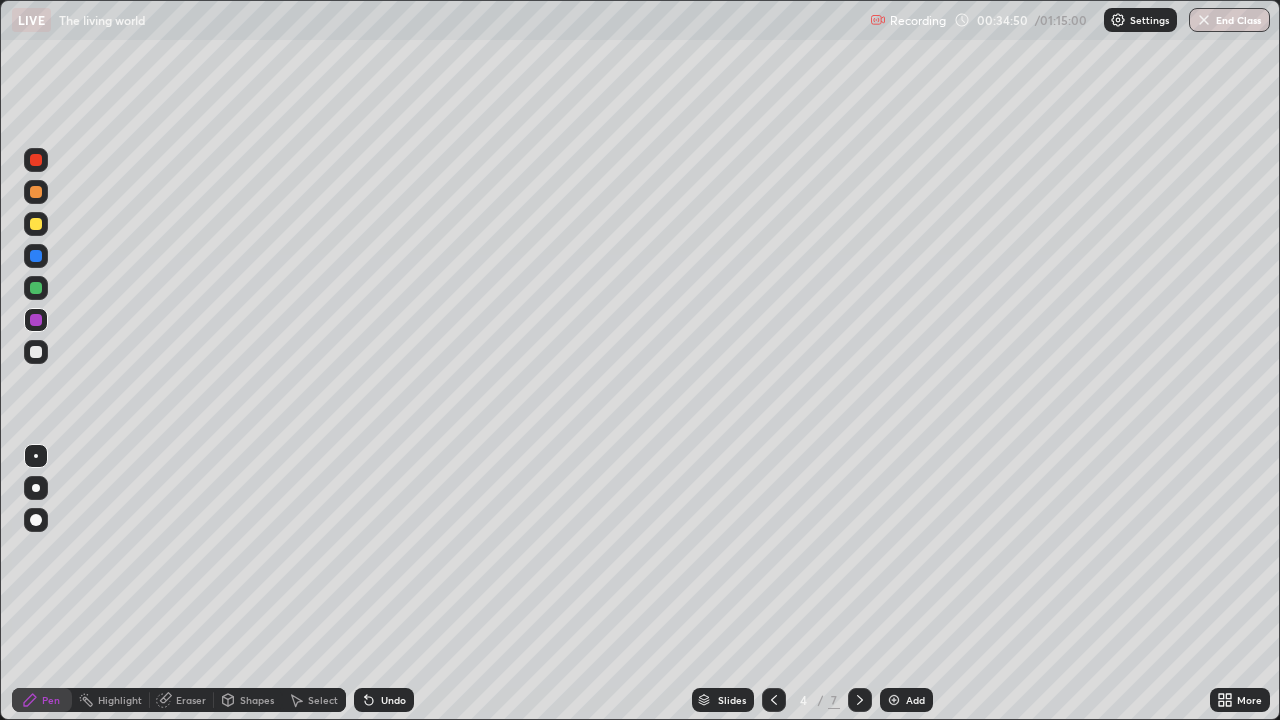 click 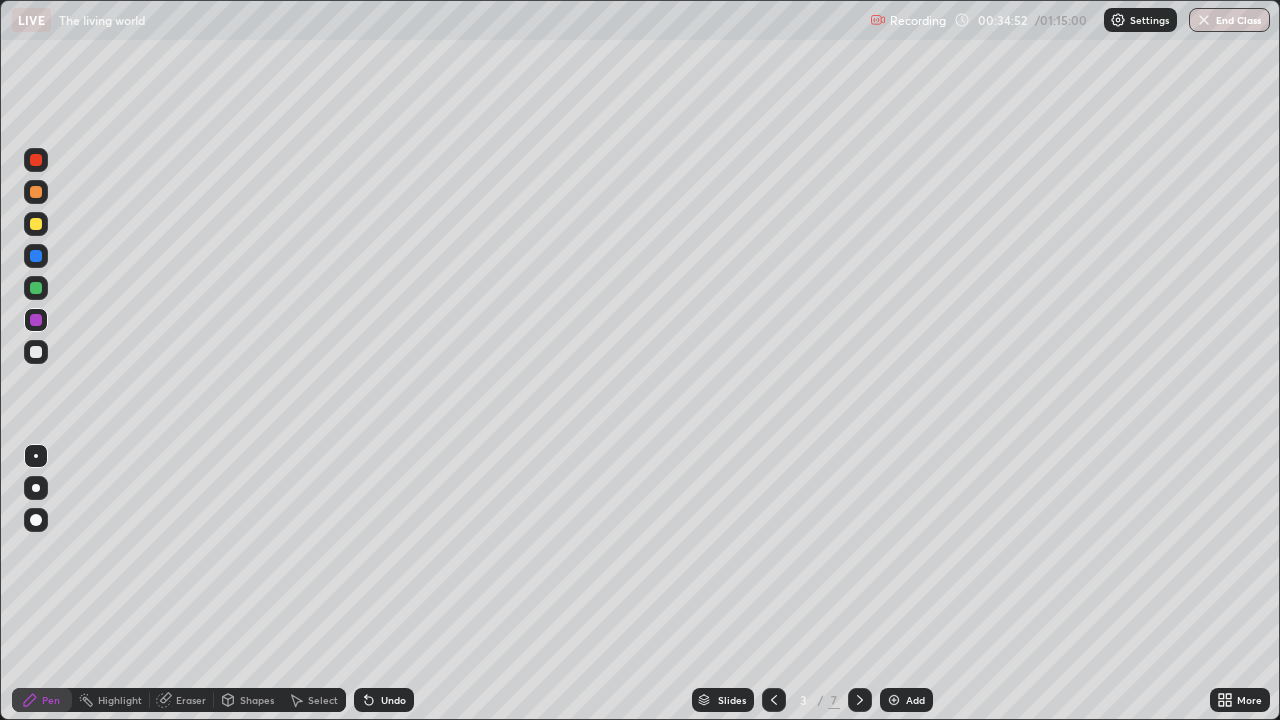 click 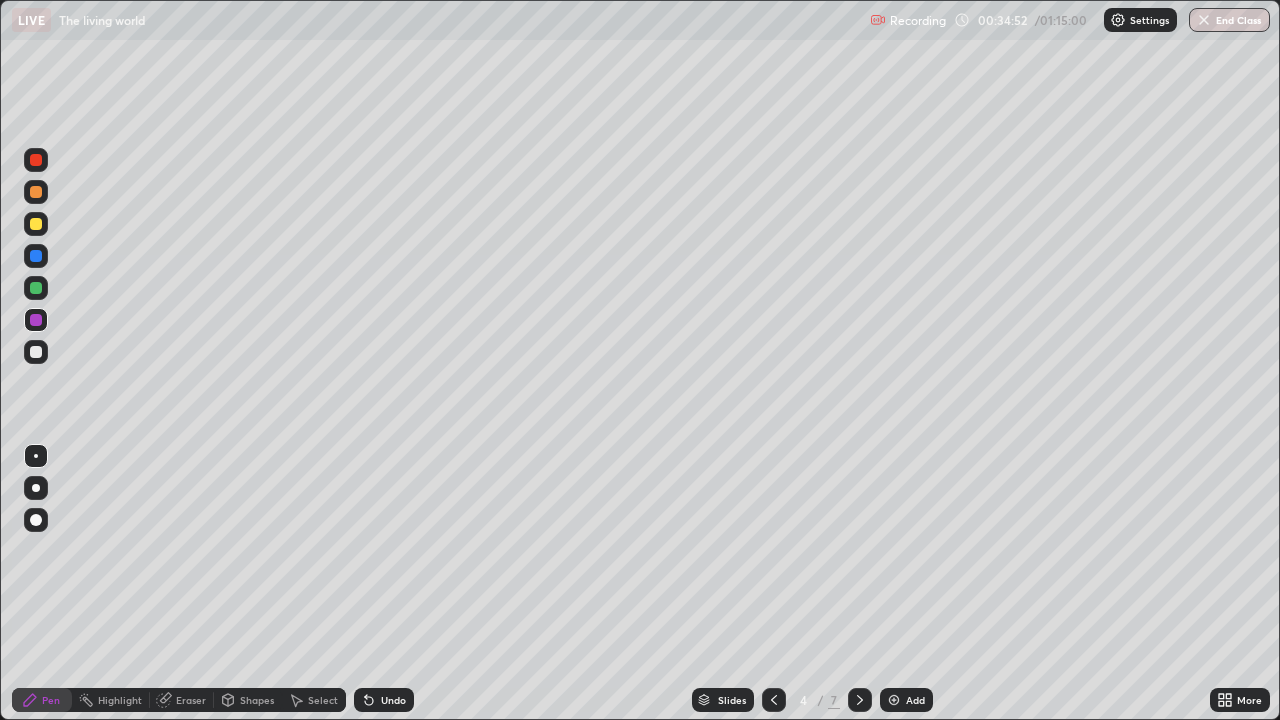 click at bounding box center [860, 700] 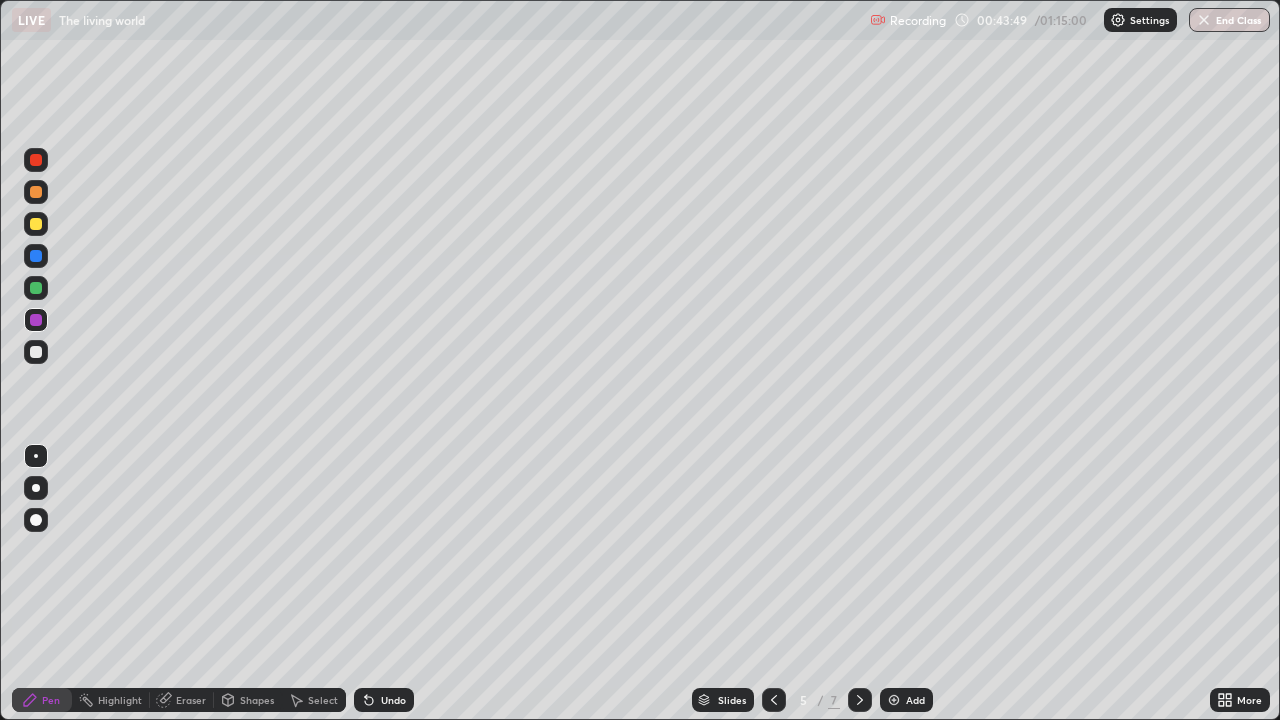 click 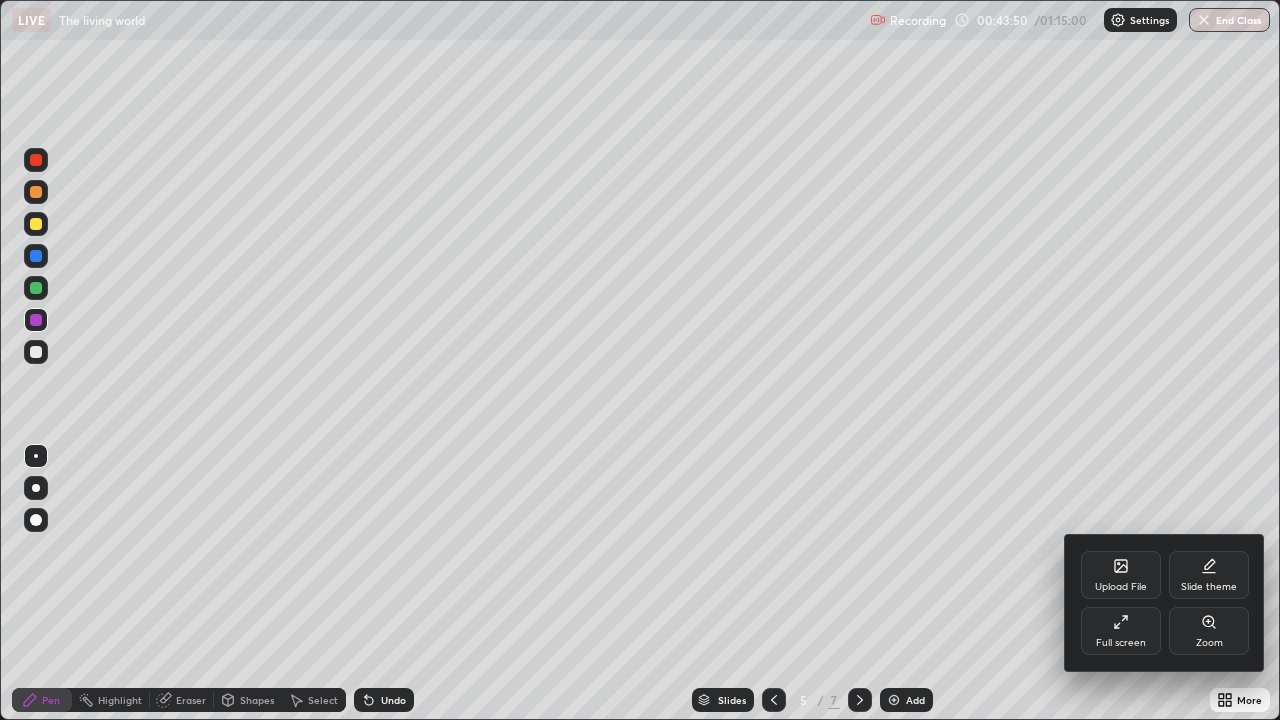 click on "Full screen" at bounding box center (1121, 631) 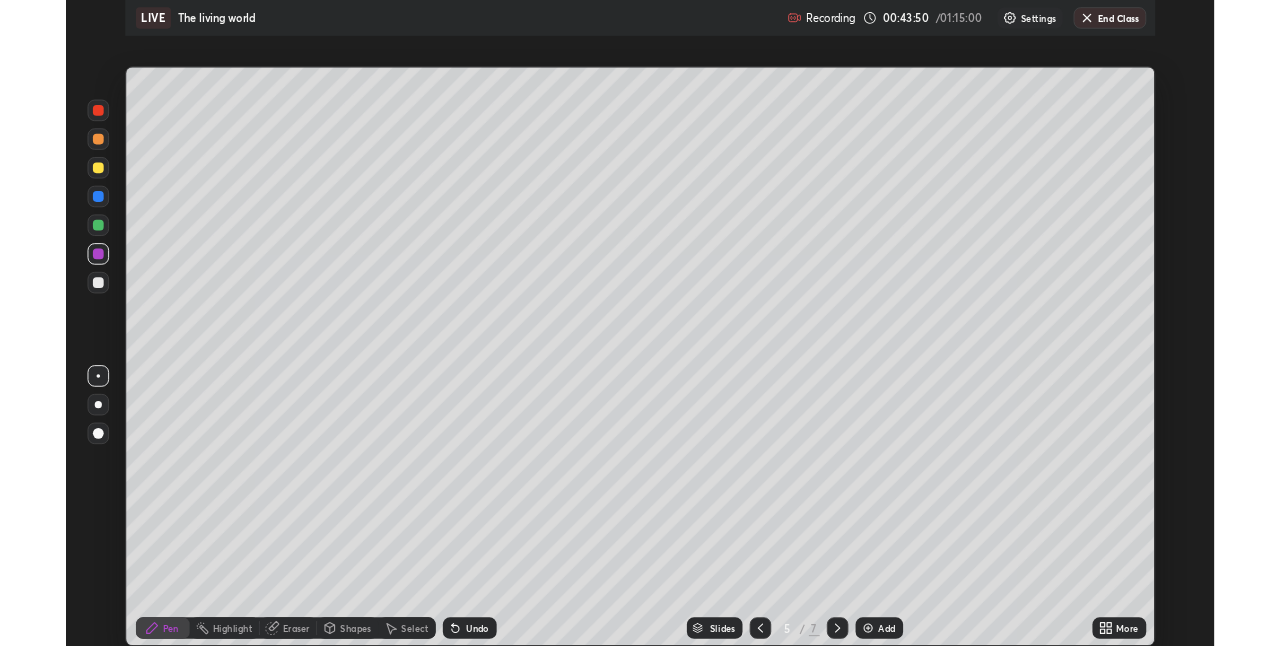 scroll, scrollTop: 646, scrollLeft: 1280, axis: both 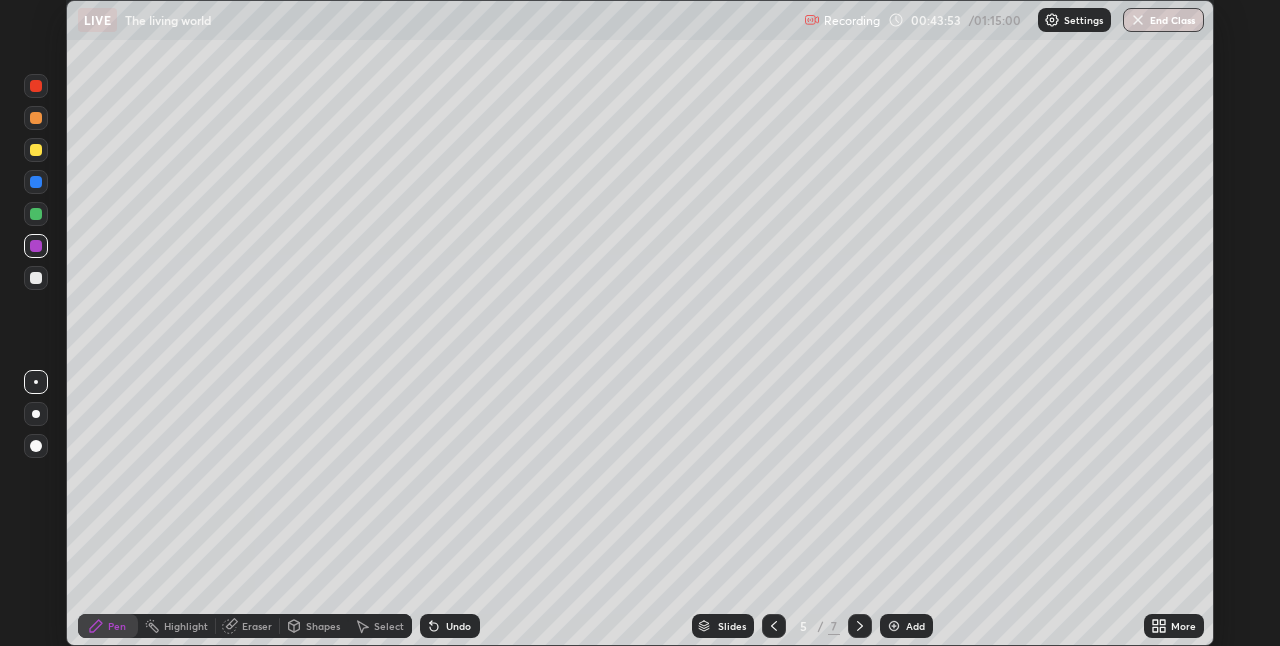 click on "More" at bounding box center (1174, 626) 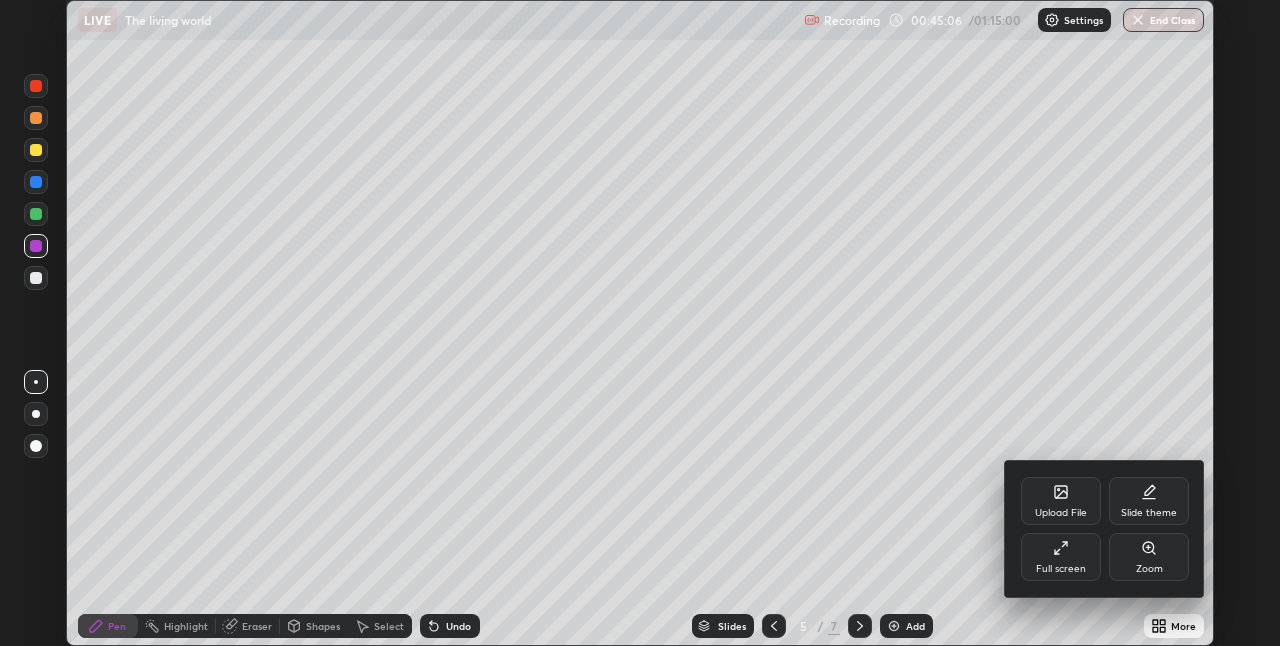 click 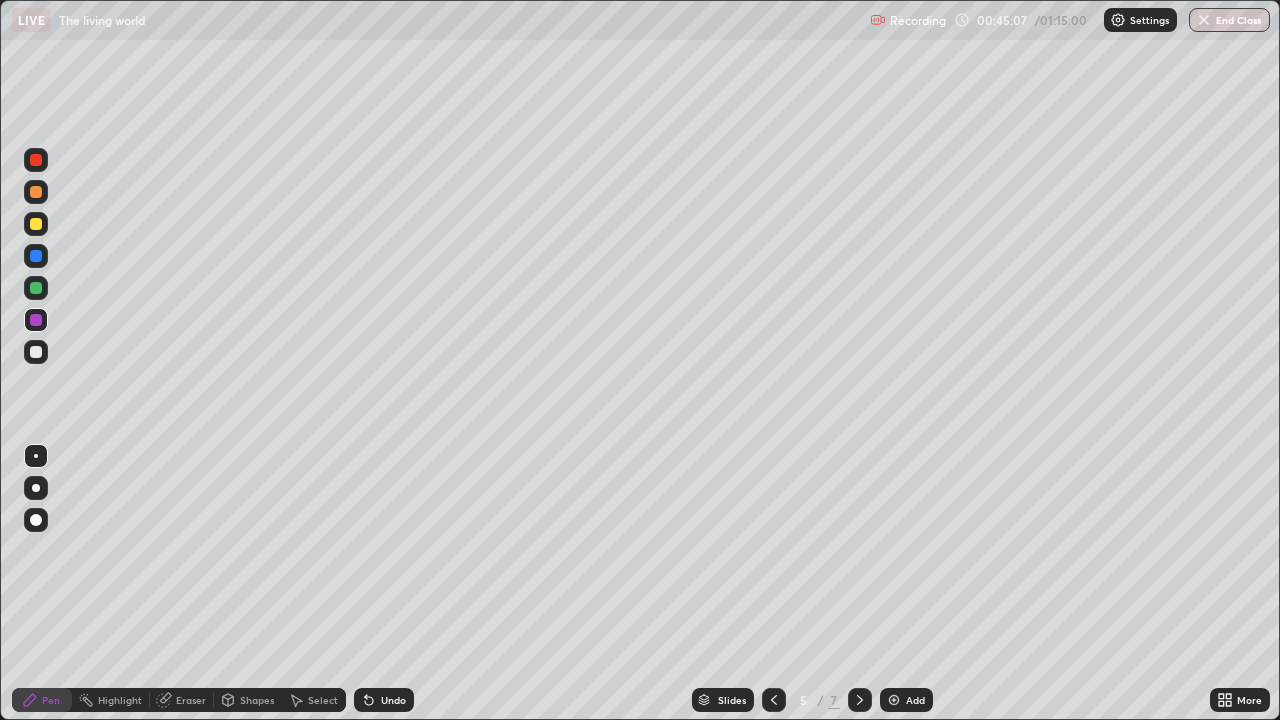 scroll, scrollTop: 99280, scrollLeft: 98720, axis: both 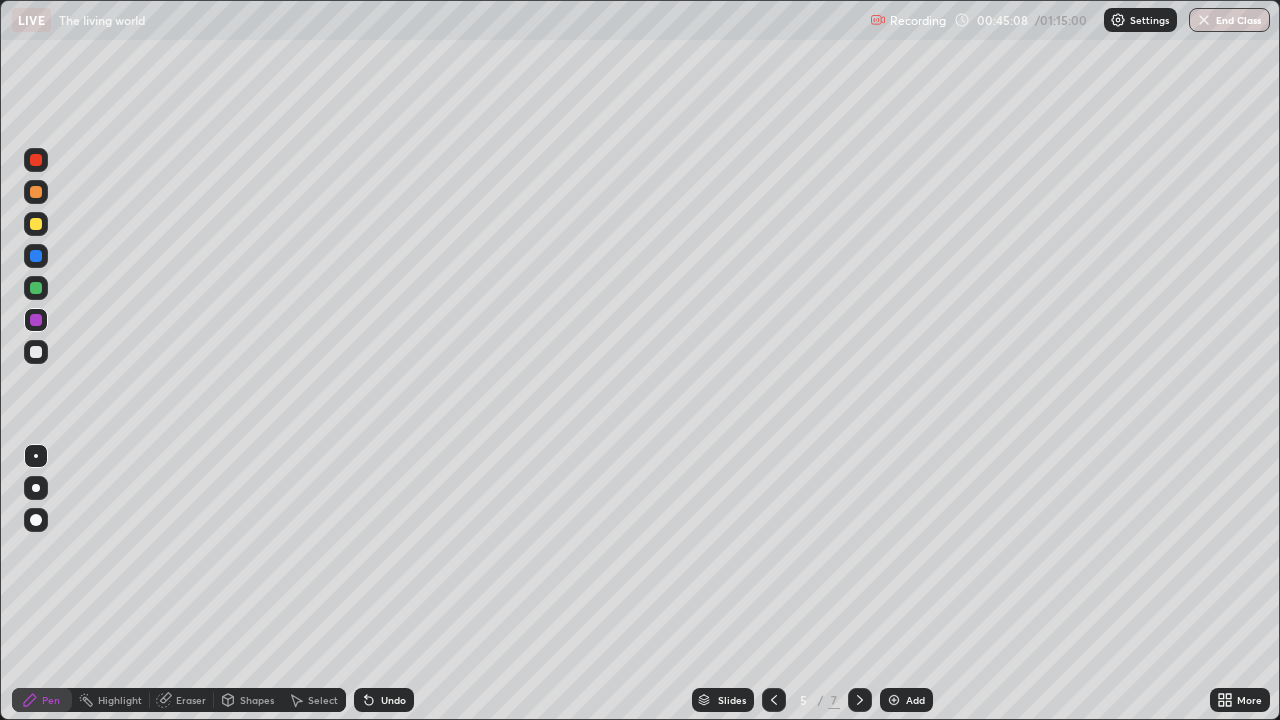 click on "More" at bounding box center (1249, 700) 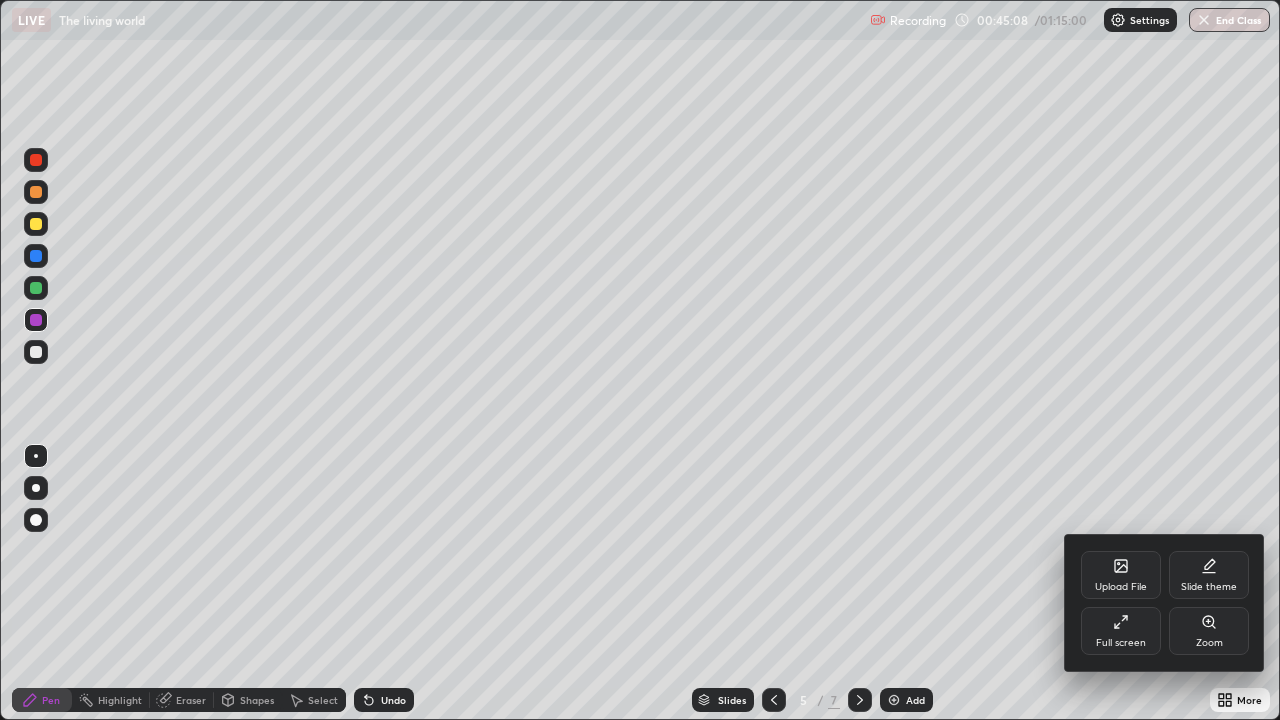 click on "Upload File" at bounding box center (1121, 575) 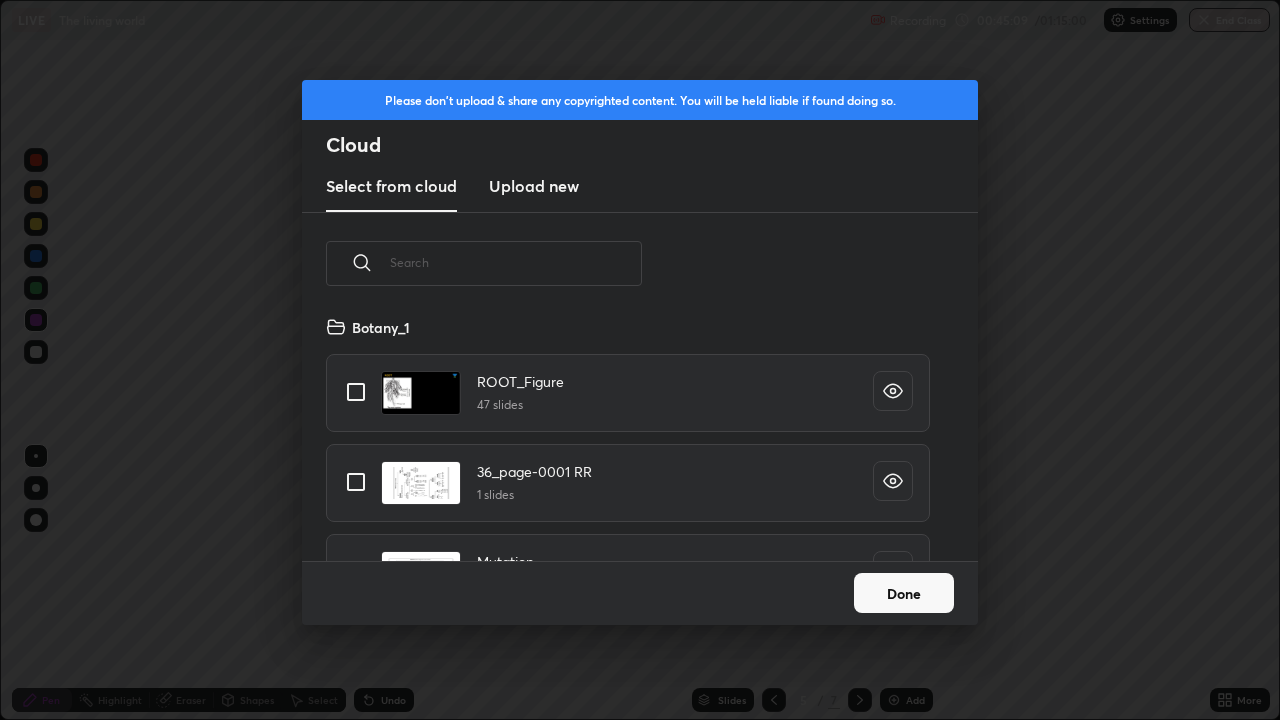 scroll, scrollTop: 7, scrollLeft: 11, axis: both 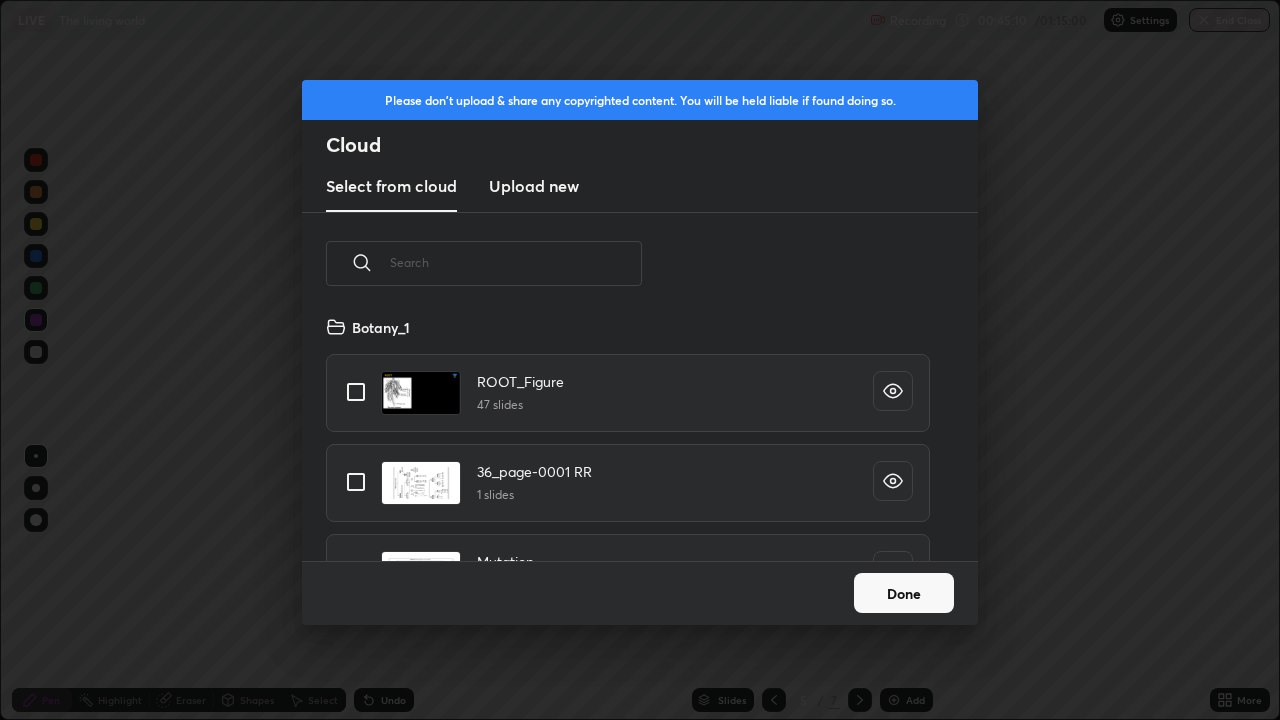 click on "Upload new" at bounding box center (534, 186) 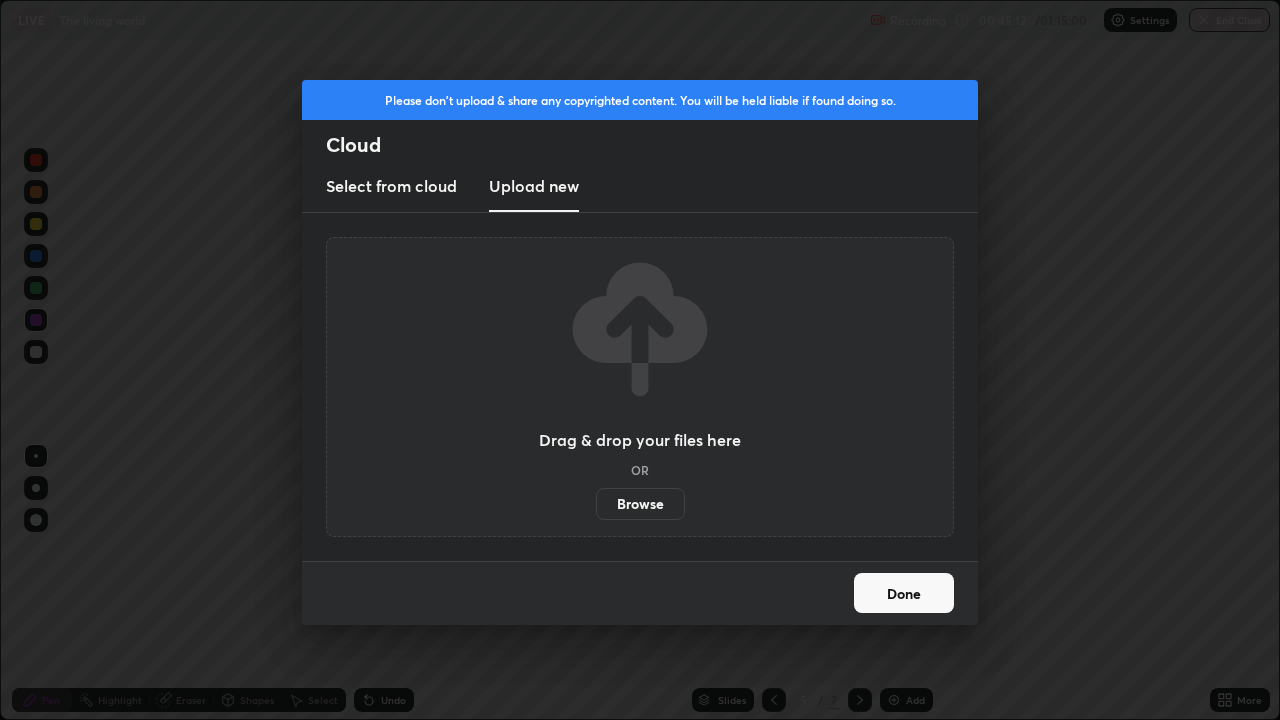 click on "Browse" at bounding box center (640, 504) 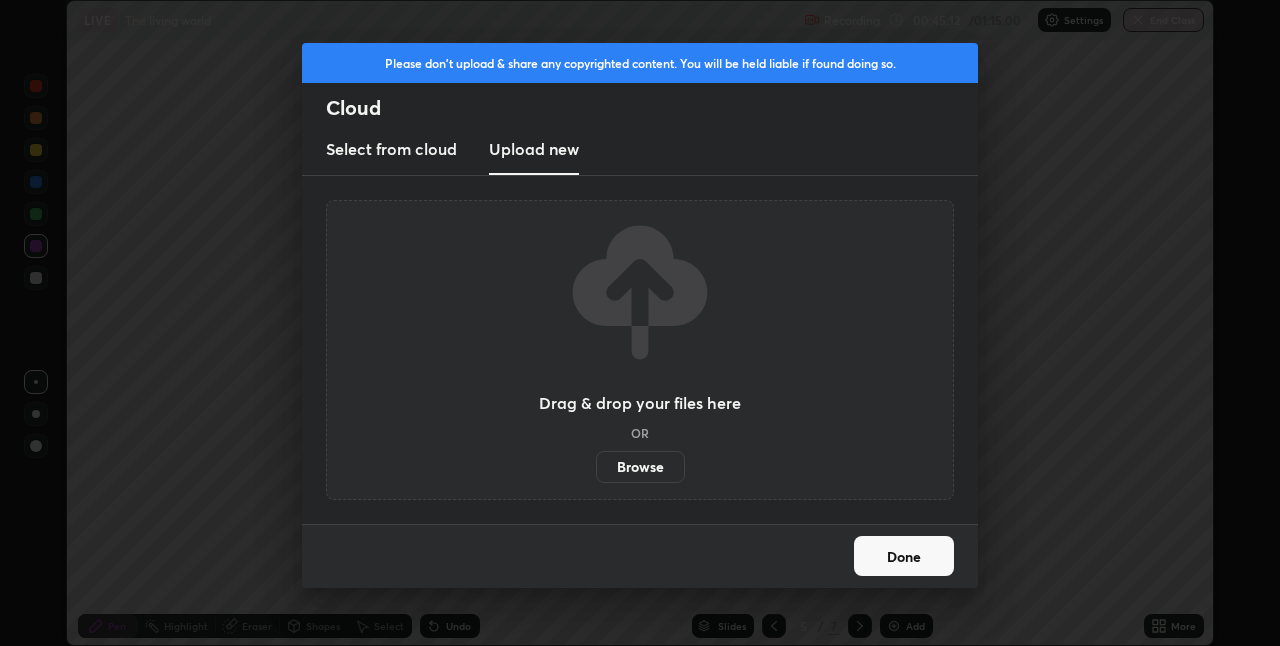 scroll, scrollTop: 646, scrollLeft: 1280, axis: both 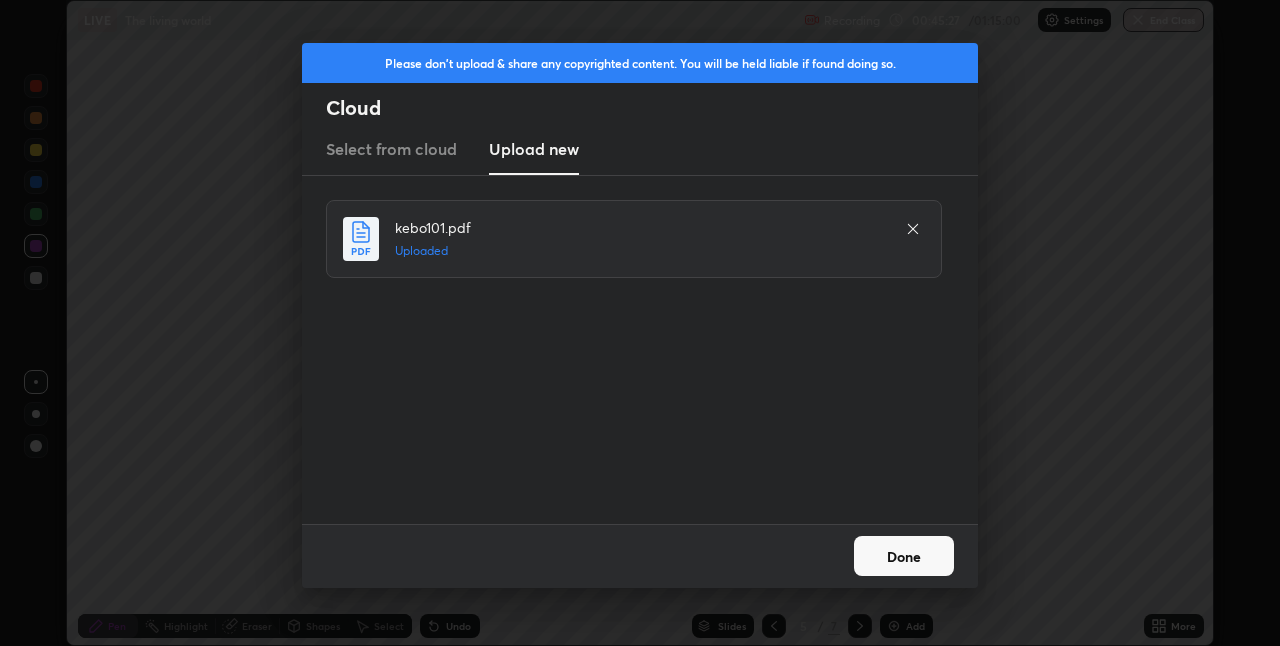 click on "Done" at bounding box center (904, 556) 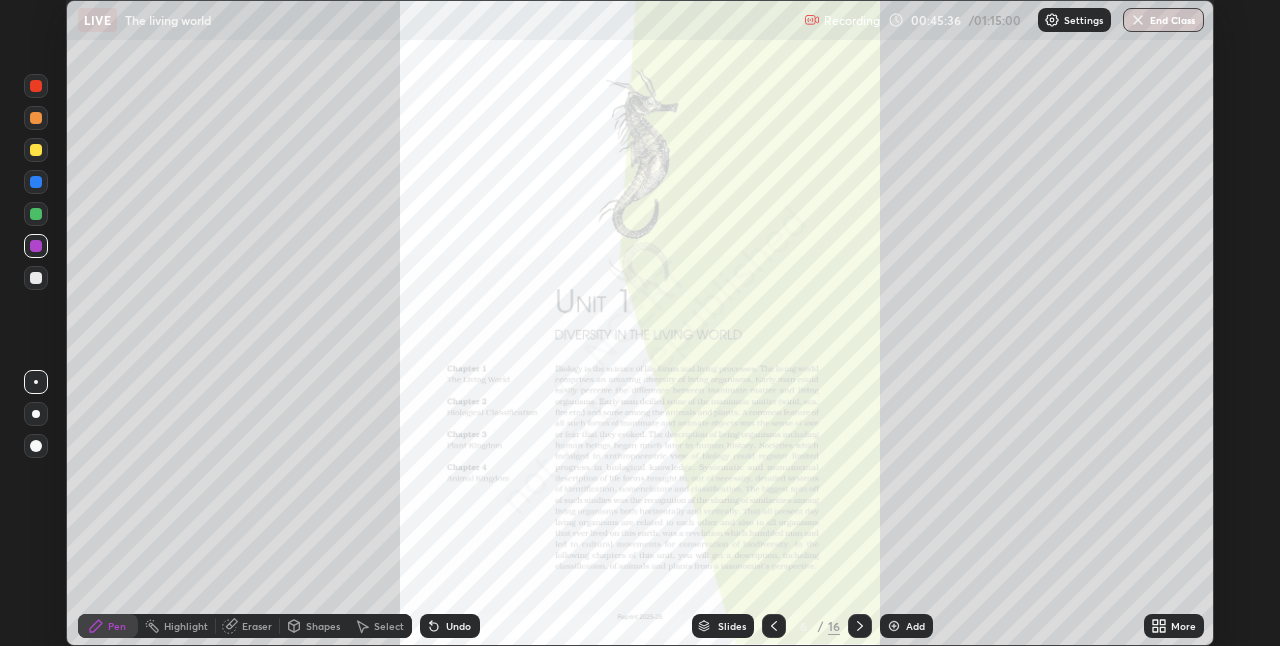 click on "Undo" at bounding box center (458, 626) 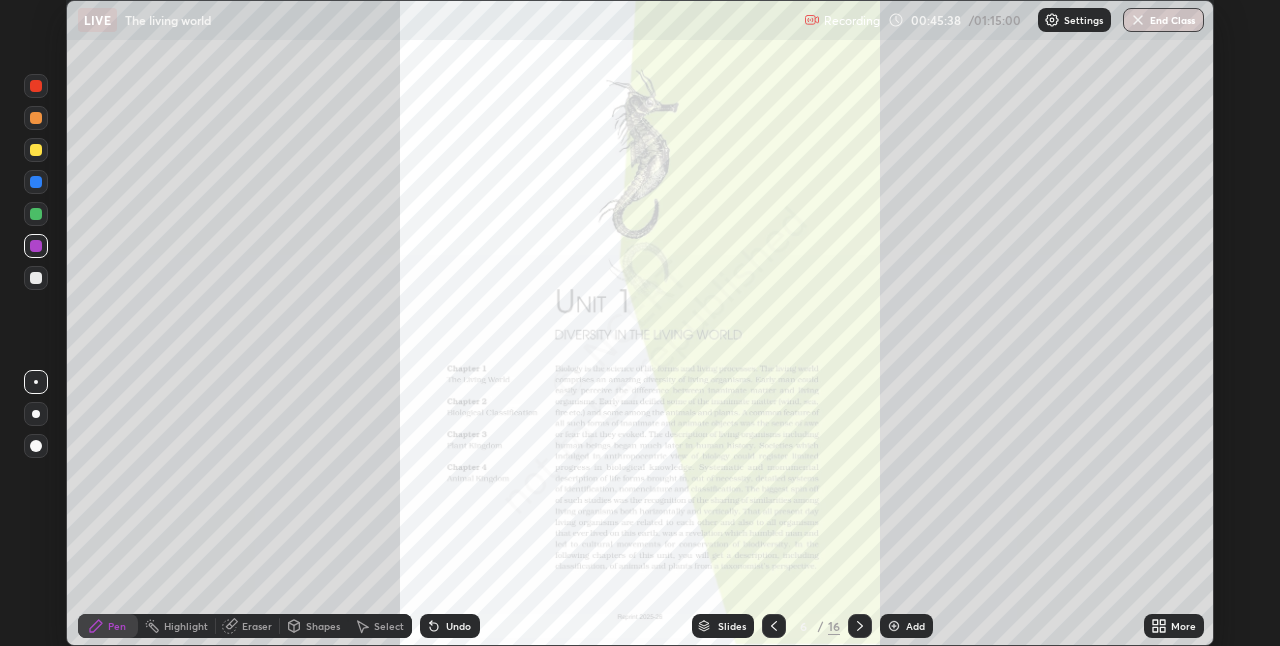 click 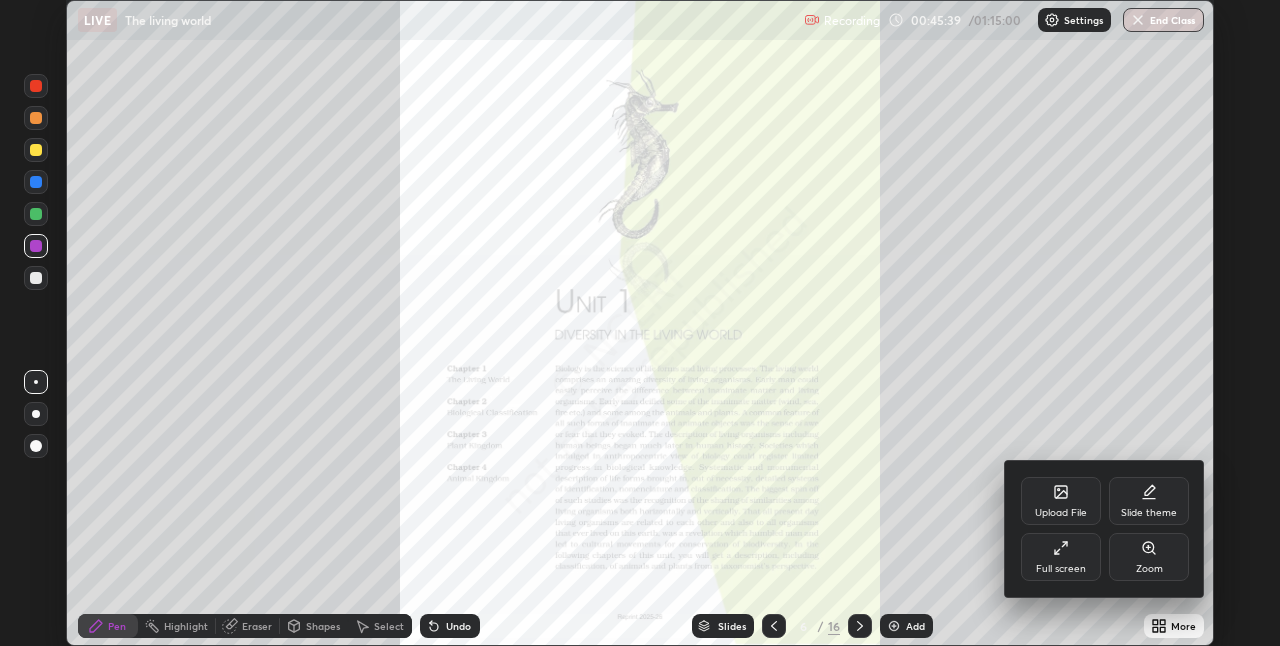 click on "Full screen" at bounding box center (1061, 557) 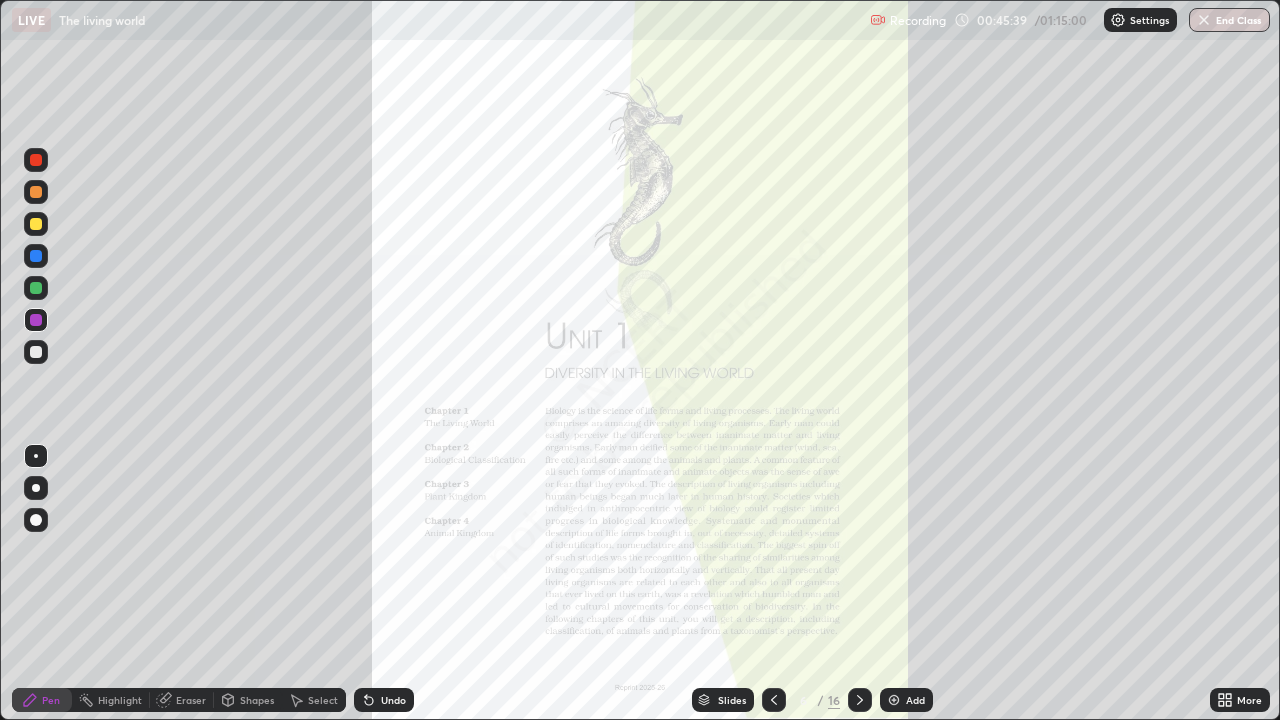 scroll, scrollTop: 99280, scrollLeft: 98720, axis: both 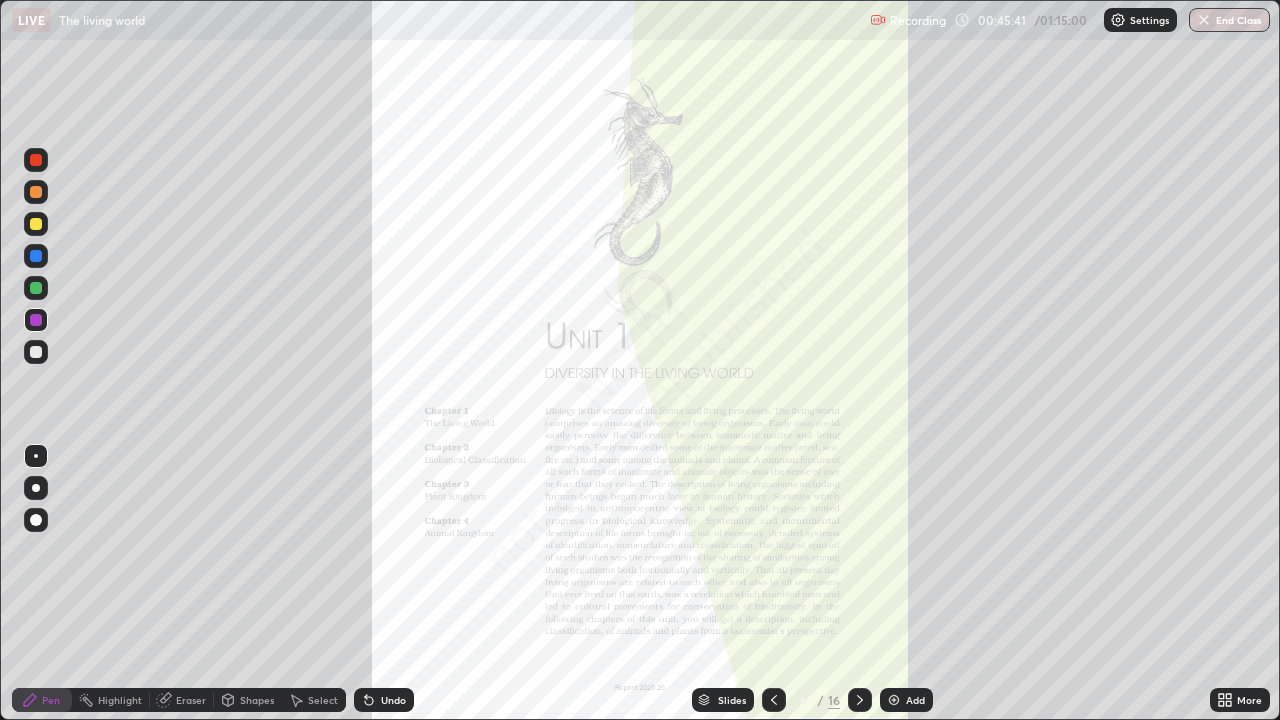 click on "More" at bounding box center (1240, 700) 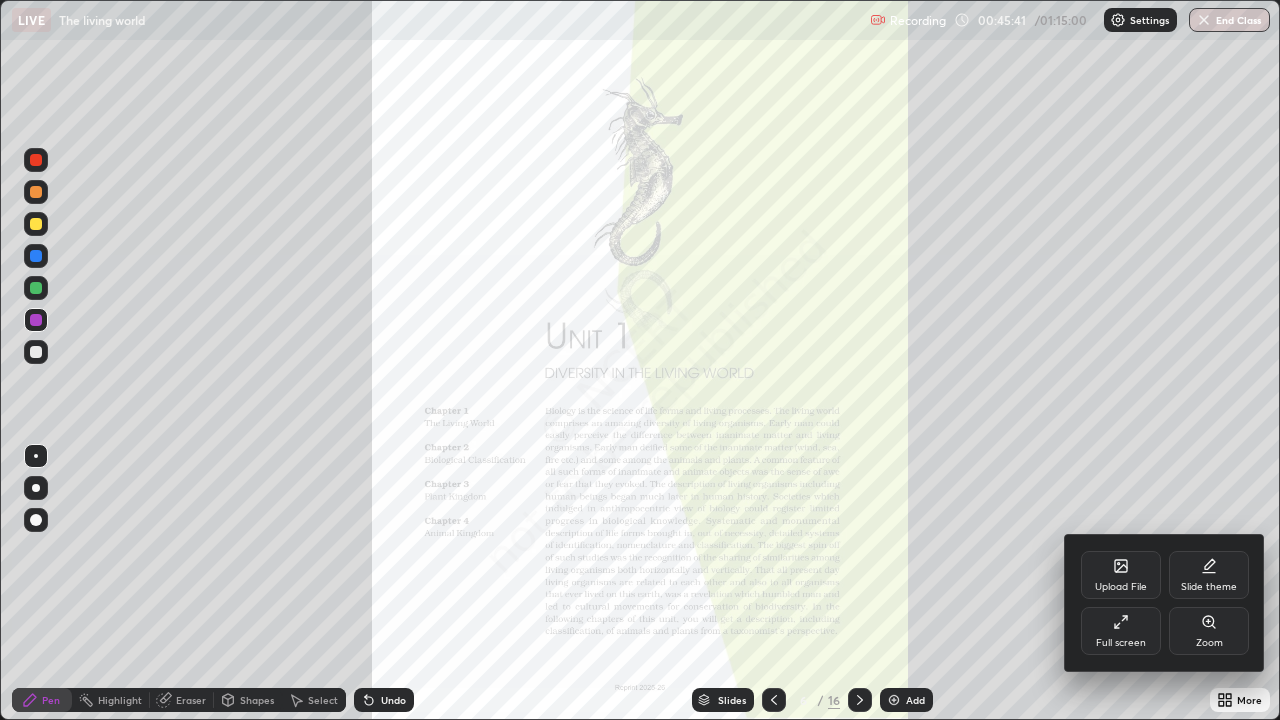 click on "Zoom" at bounding box center (1209, 631) 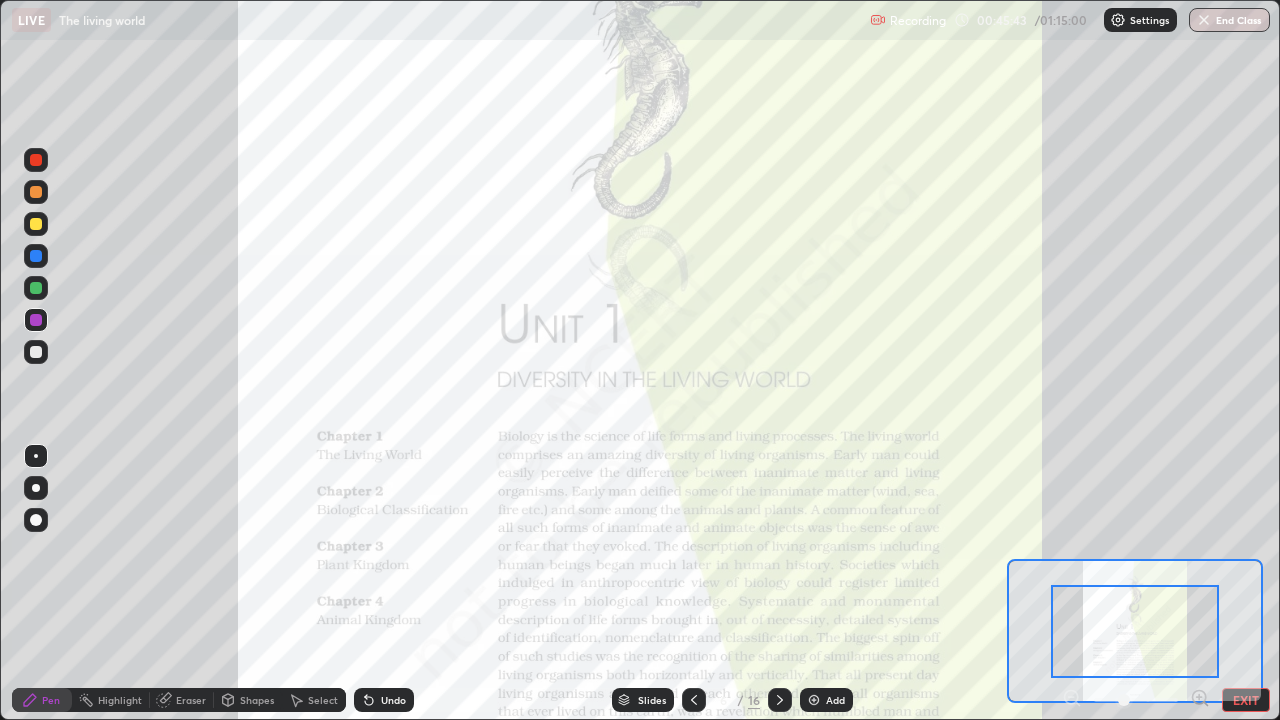 click 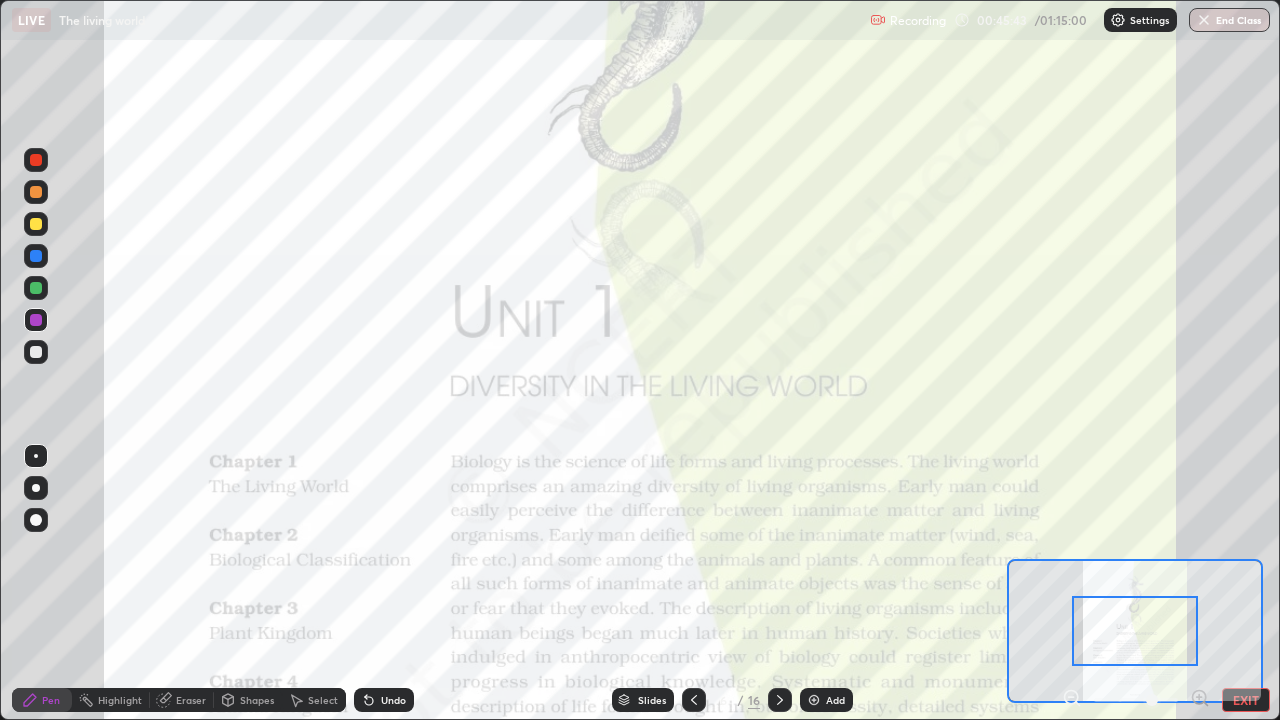 click 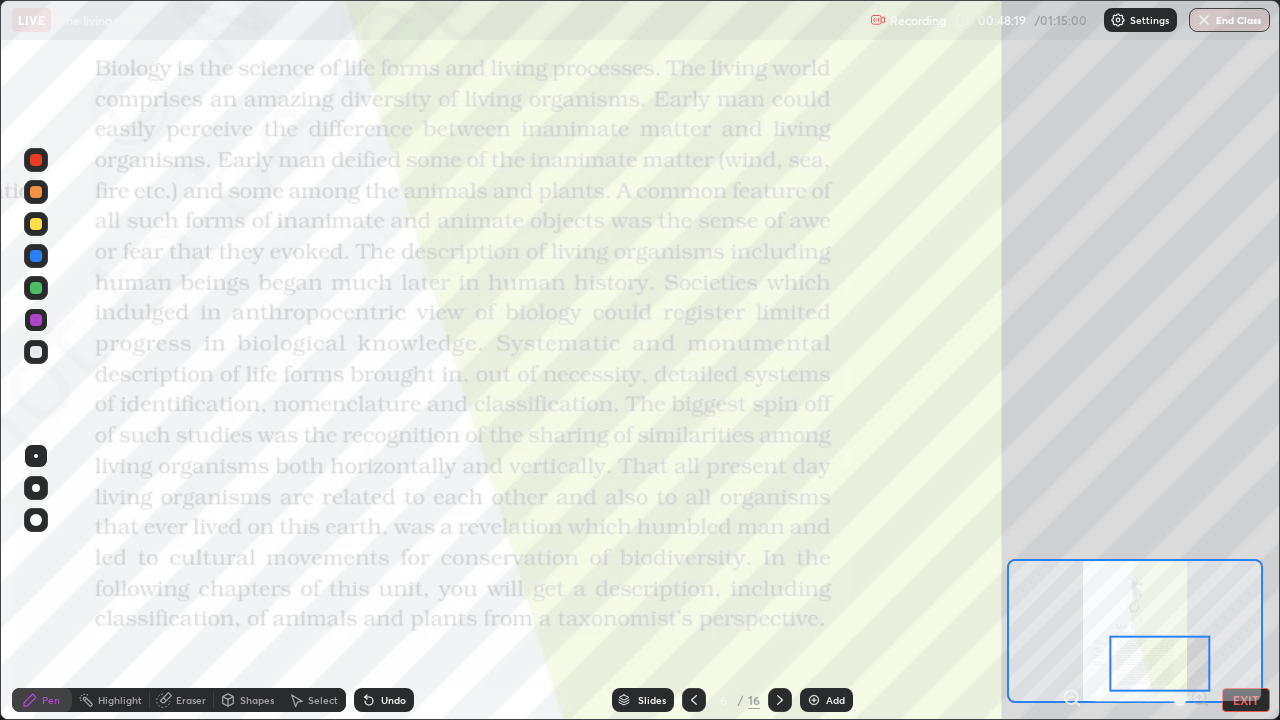 click at bounding box center (36, 320) 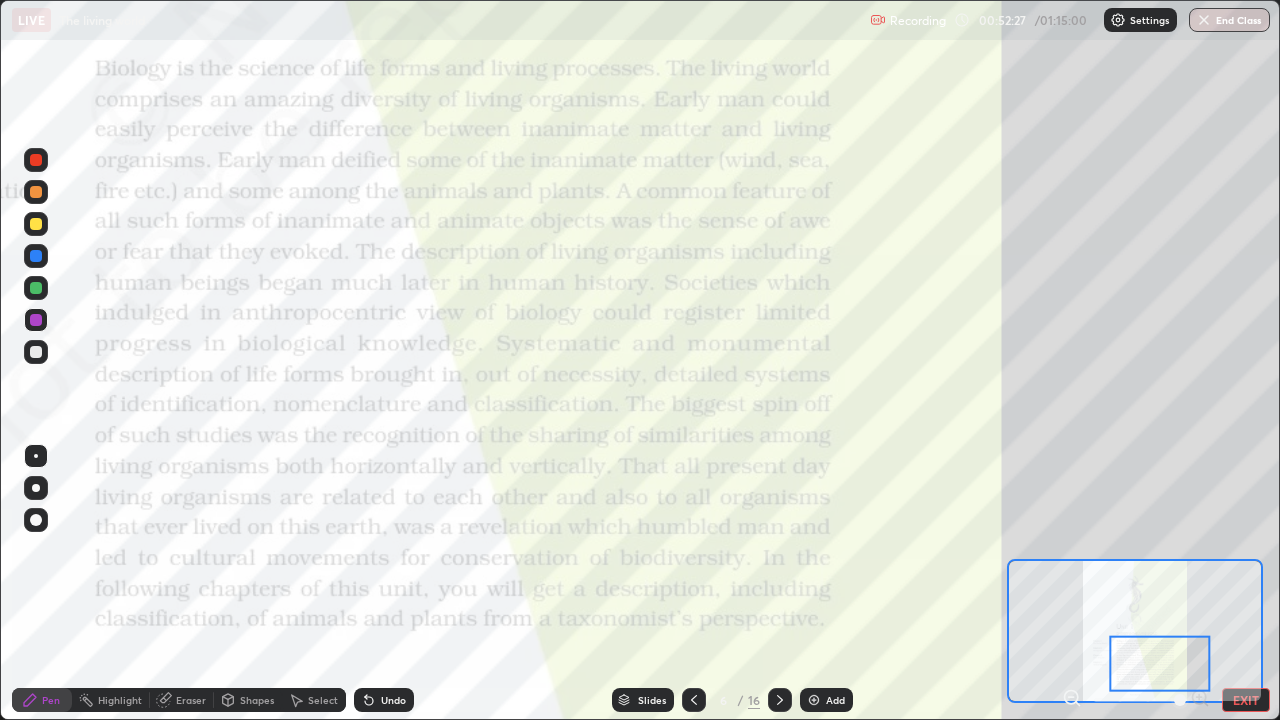 click at bounding box center [36, 320] 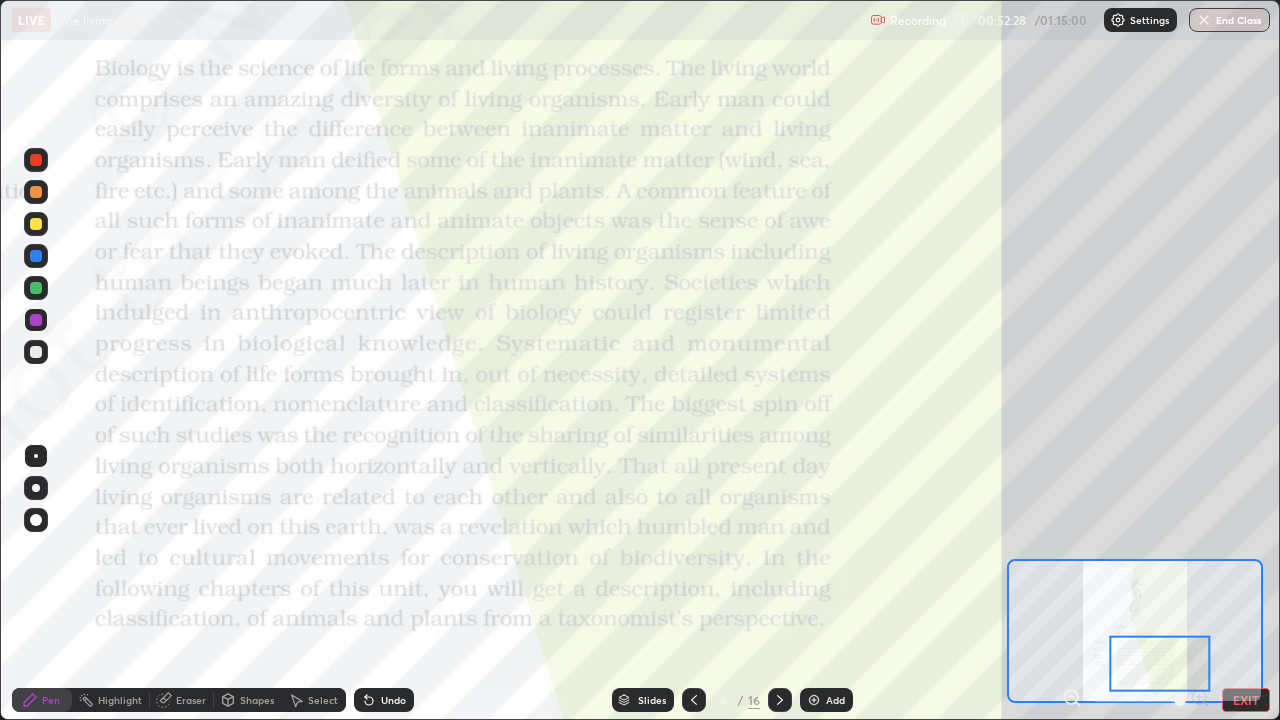 click at bounding box center (36, 320) 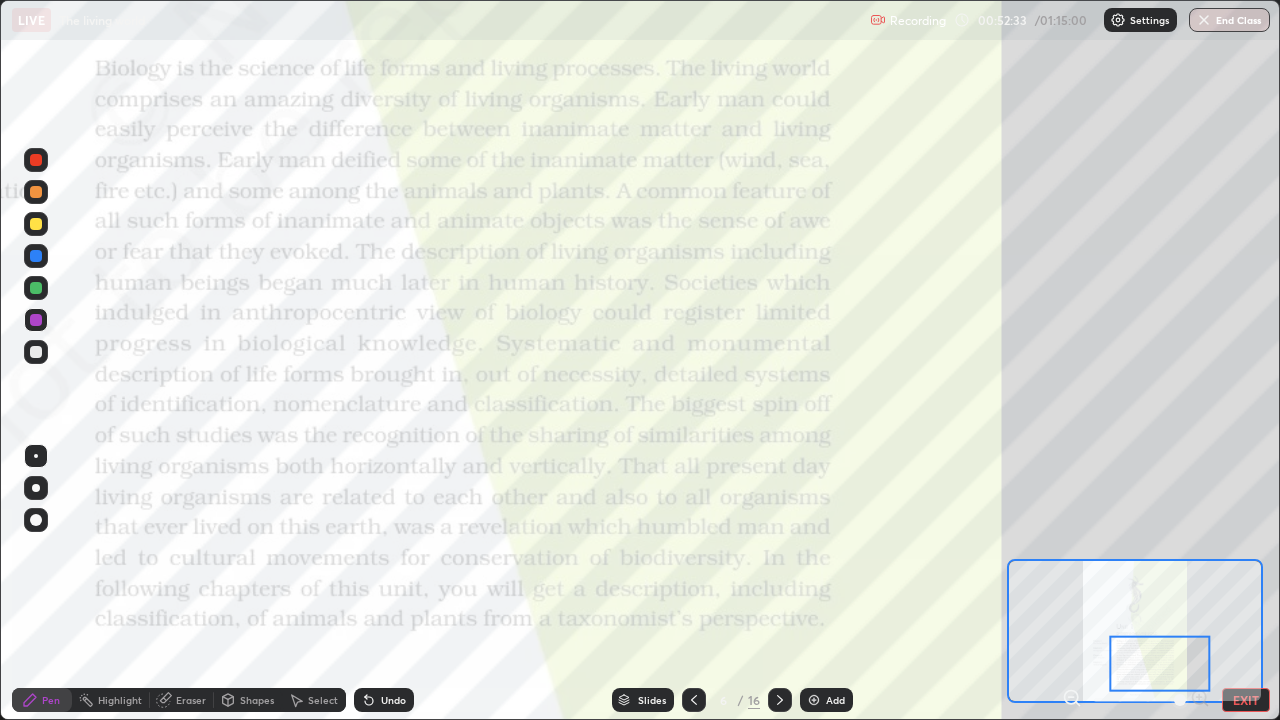 click on "Undo" at bounding box center (393, 700) 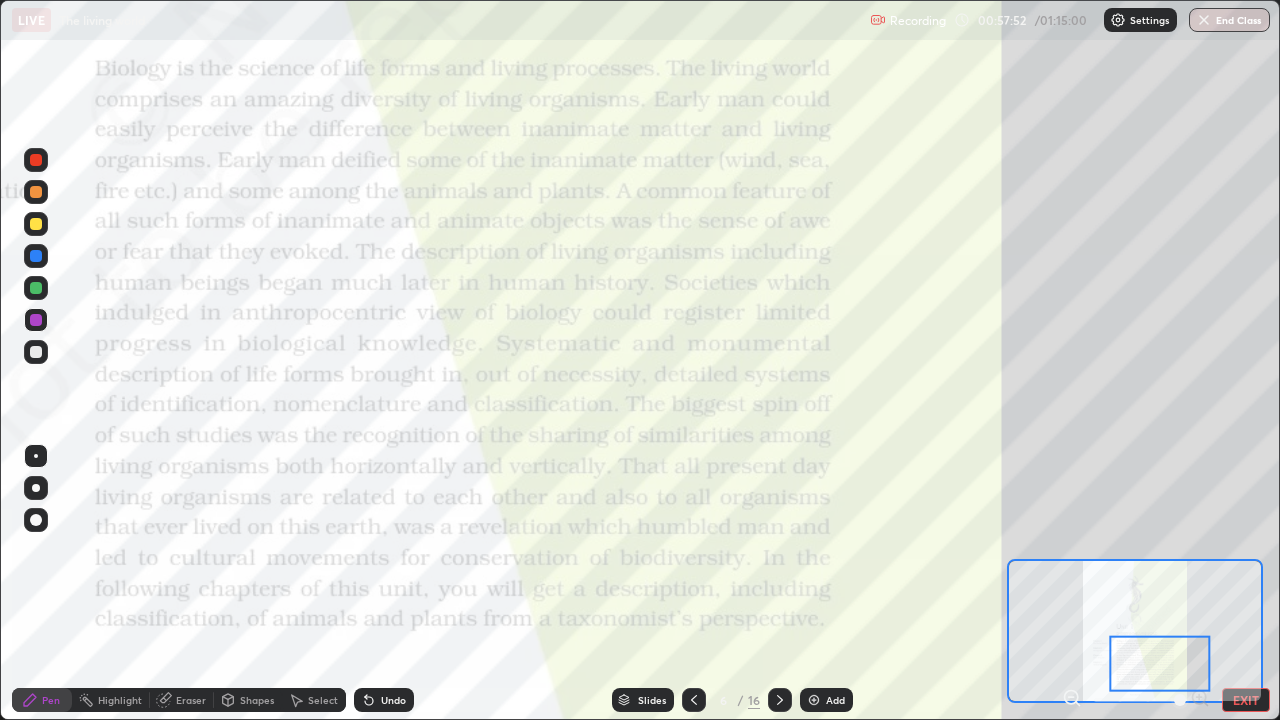 click 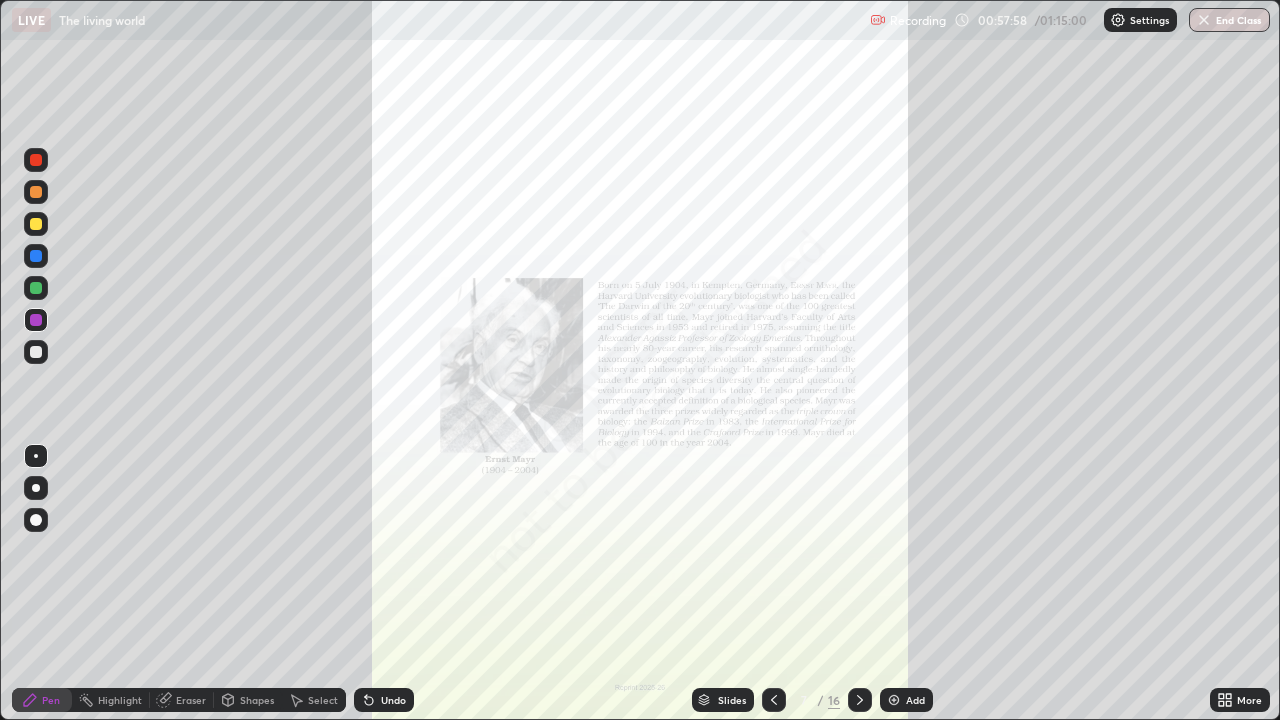 click at bounding box center [860, 700] 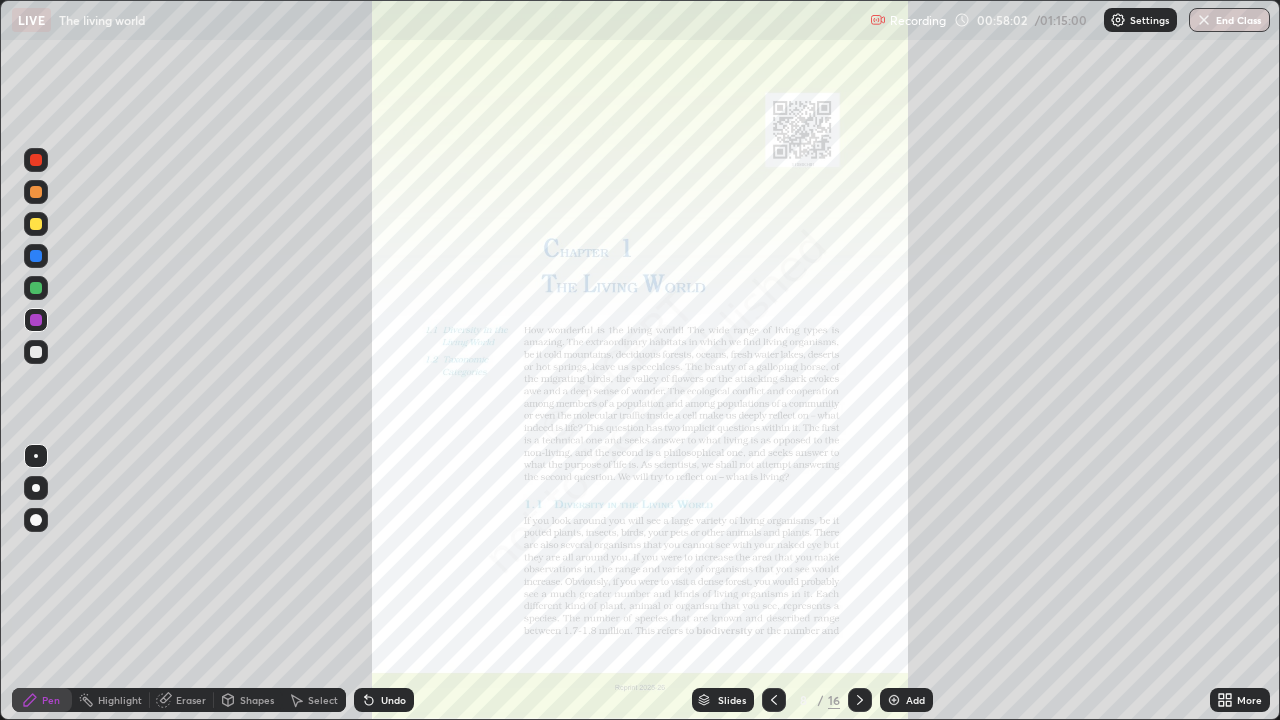 click on "More" at bounding box center (1240, 700) 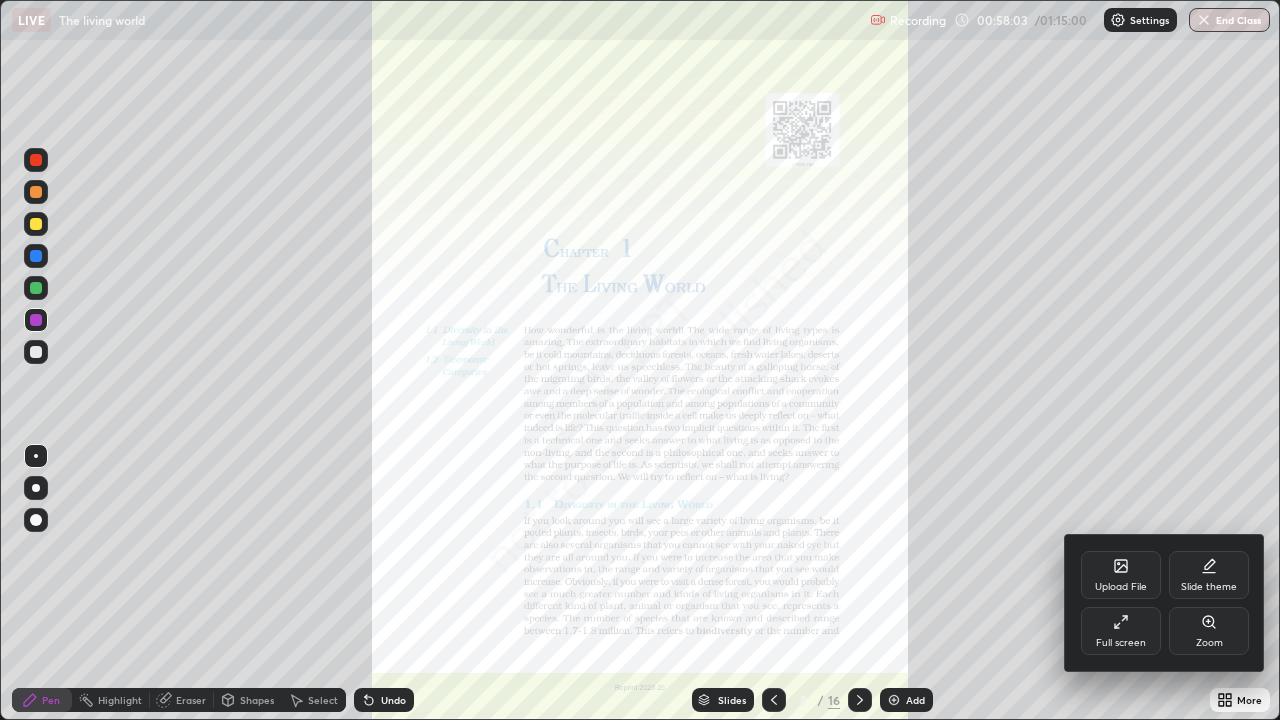 click on "Zoom" at bounding box center (1209, 631) 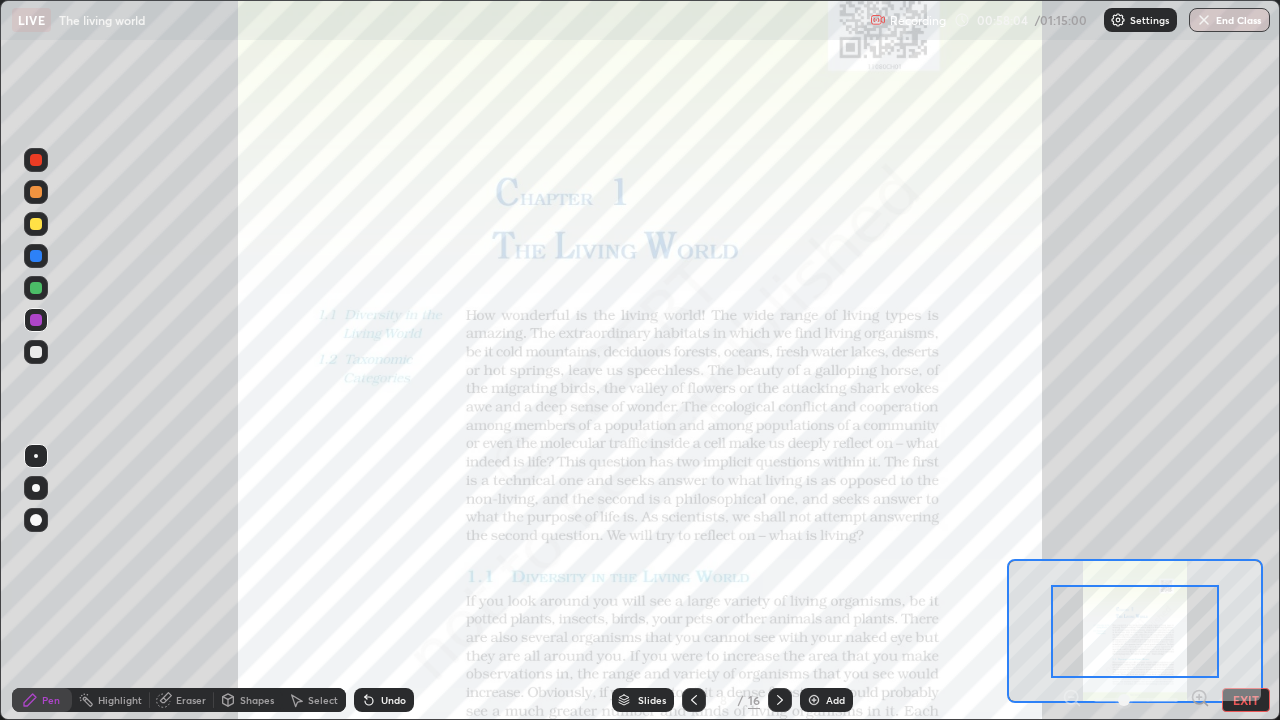click 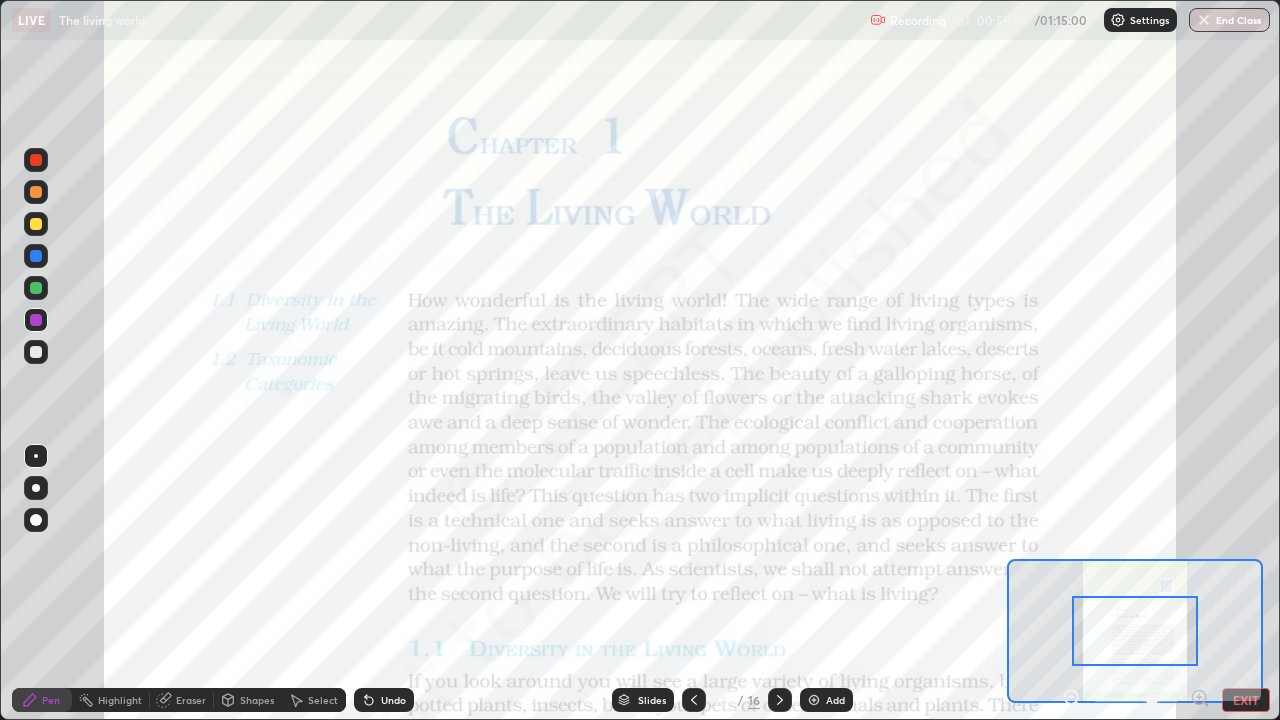 click 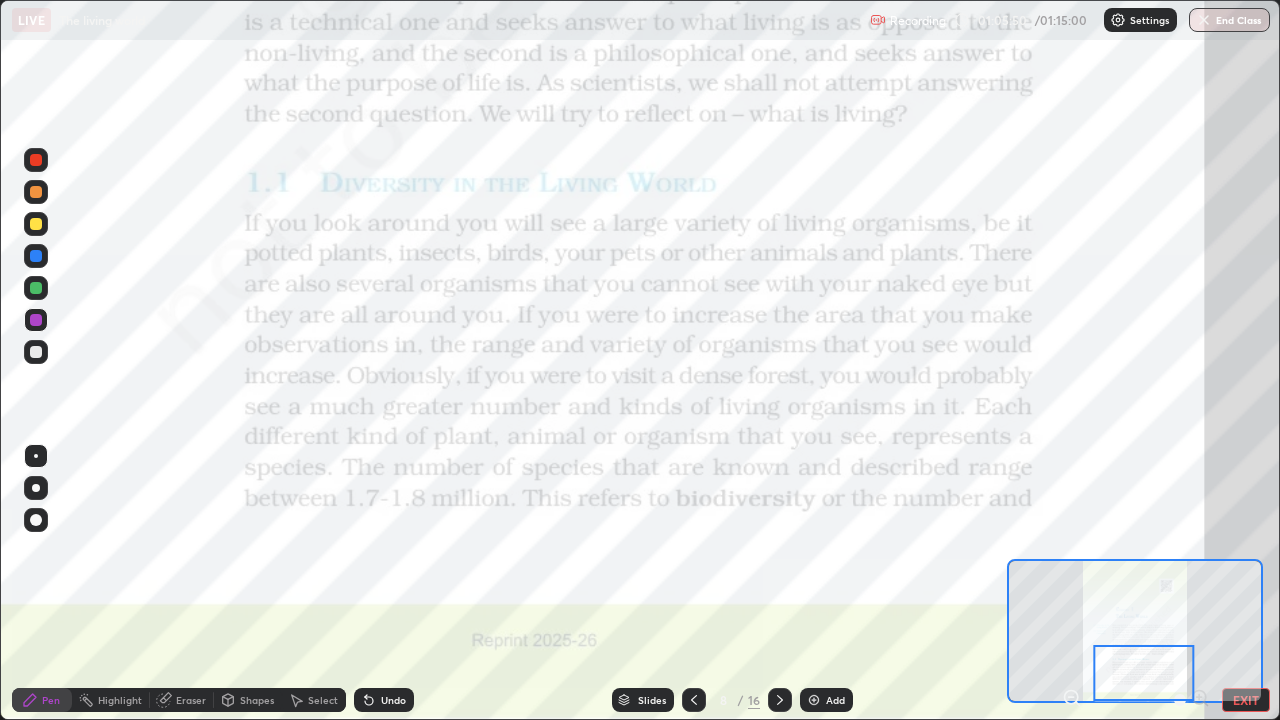 click 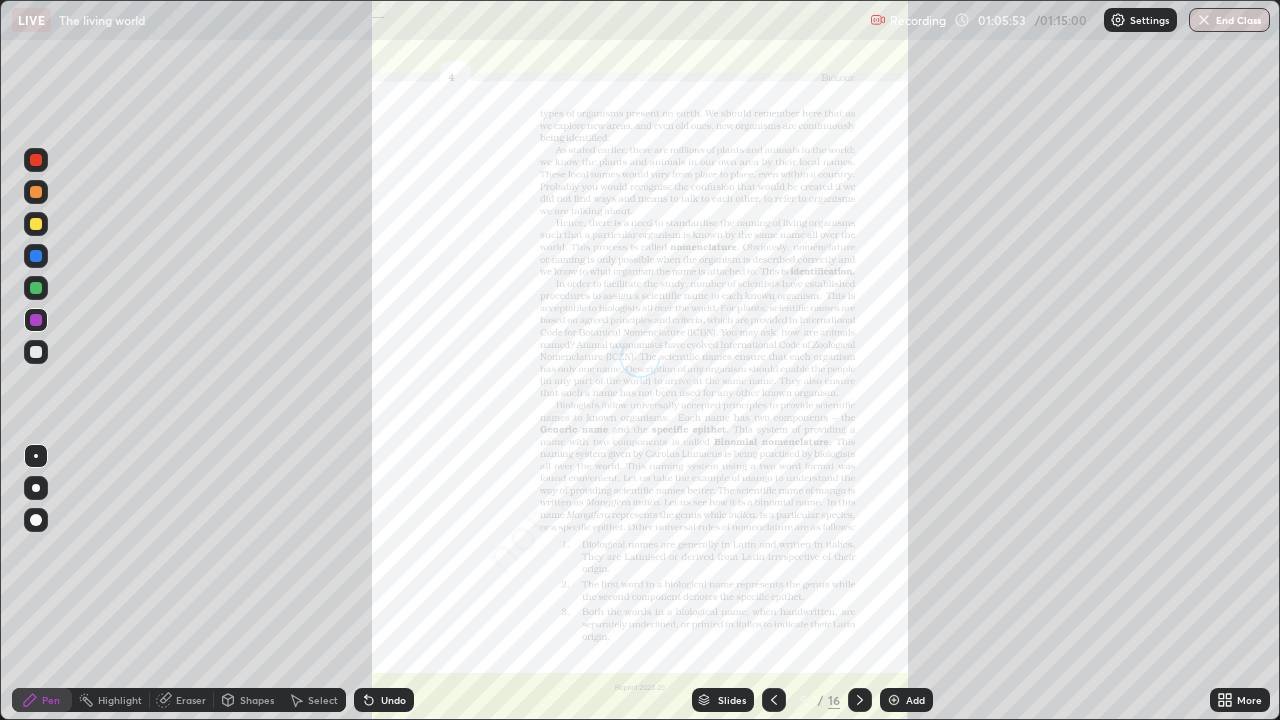 click 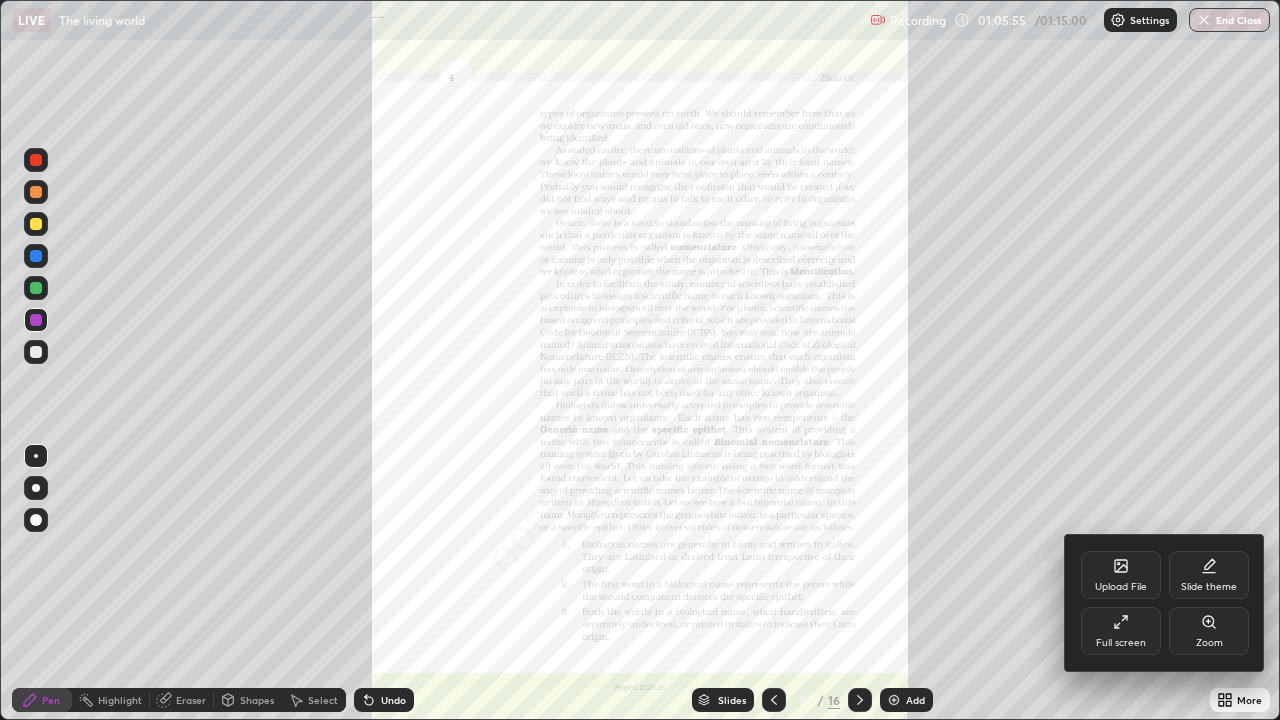 click on "Zoom" at bounding box center (1209, 631) 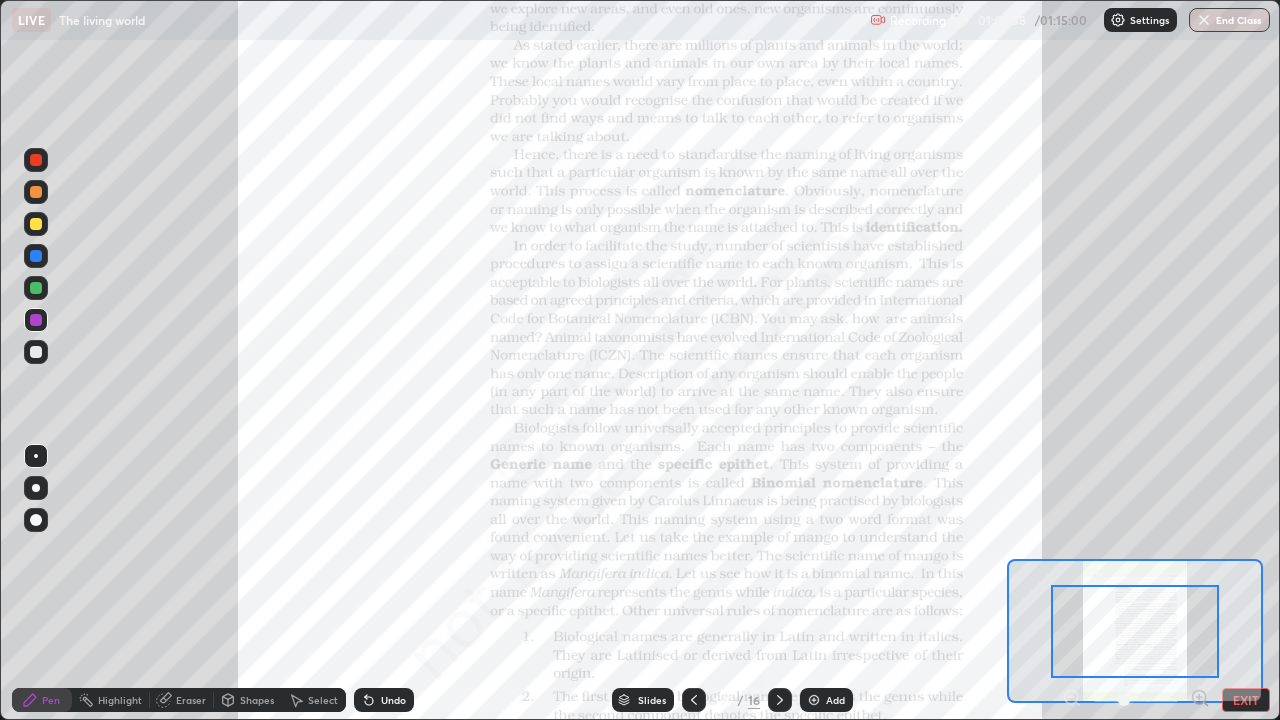 click on "Pen Highlight Eraser Shapes Select Undo Slides 9 / 16 Add EXIT" at bounding box center (640, 700) 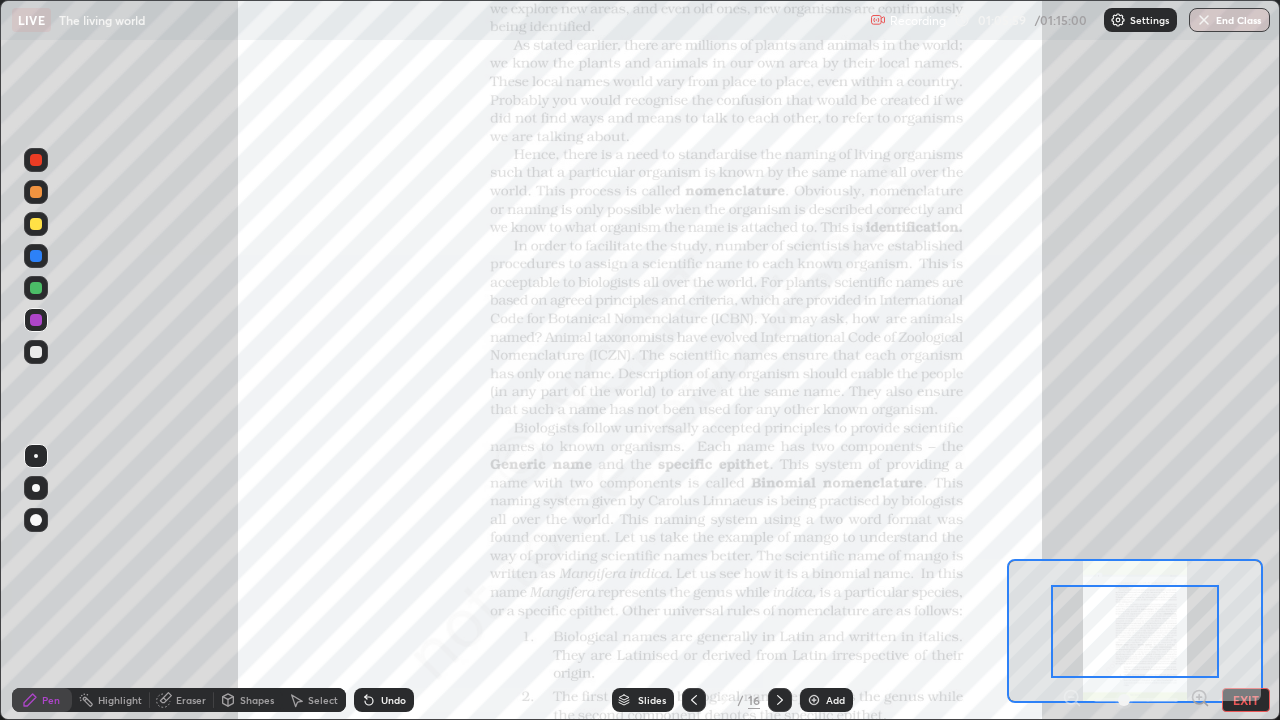 click at bounding box center (1136, 700) 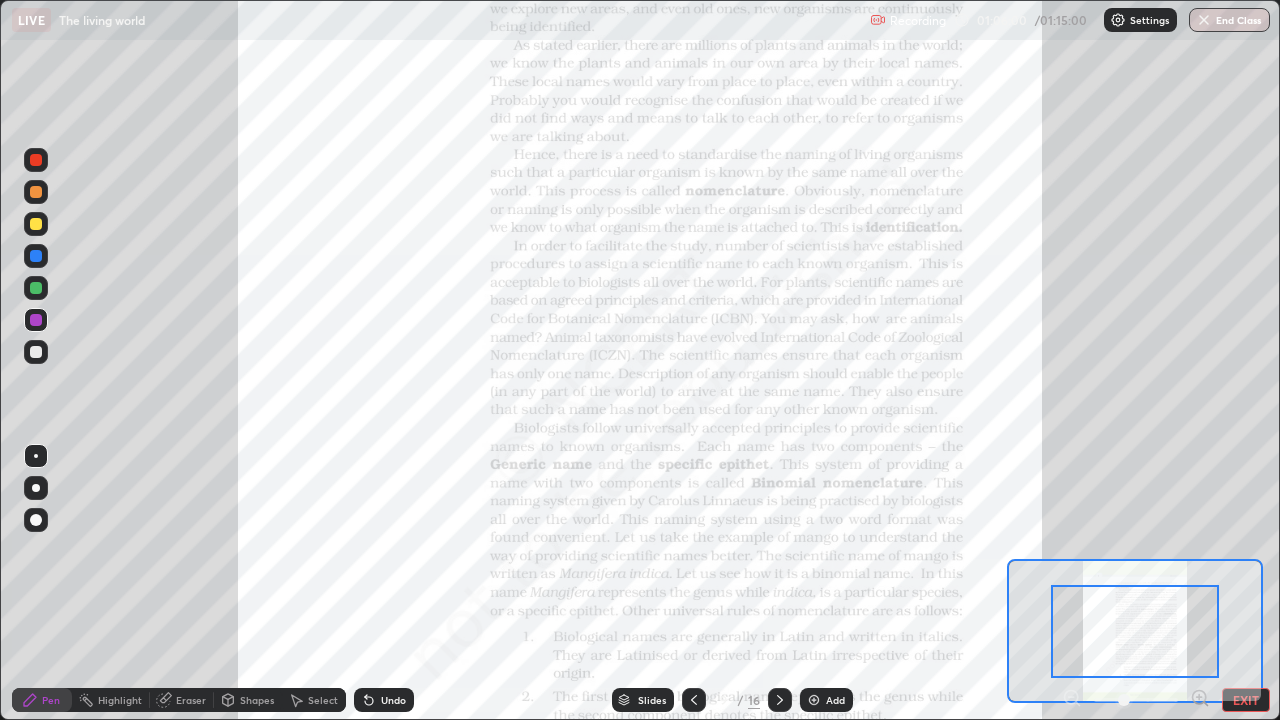 click at bounding box center (1136, 700) 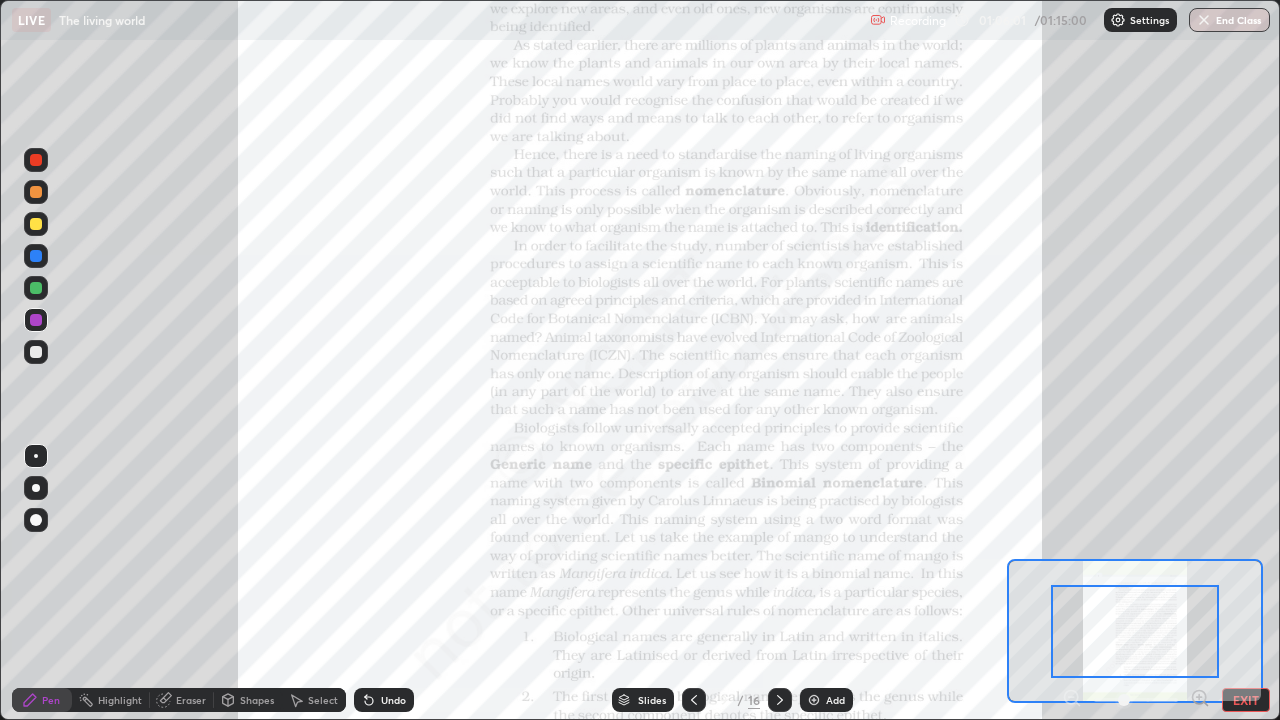 click at bounding box center [1136, 700] 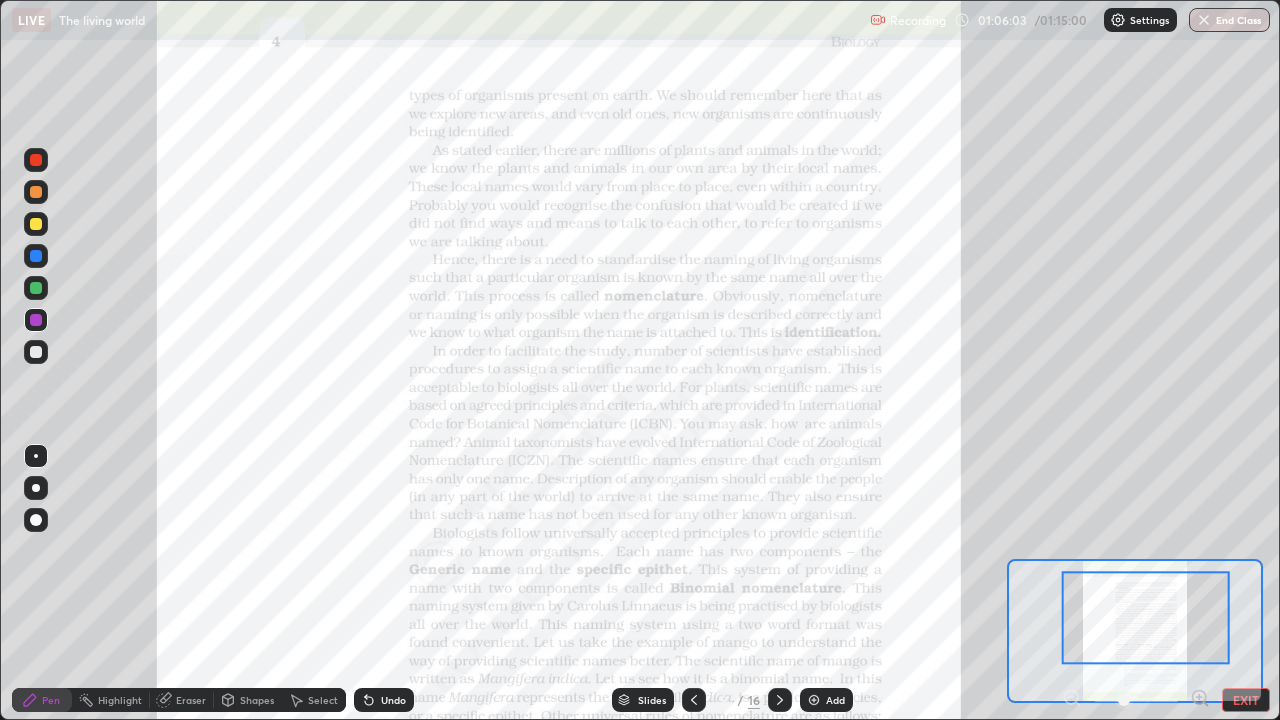 click 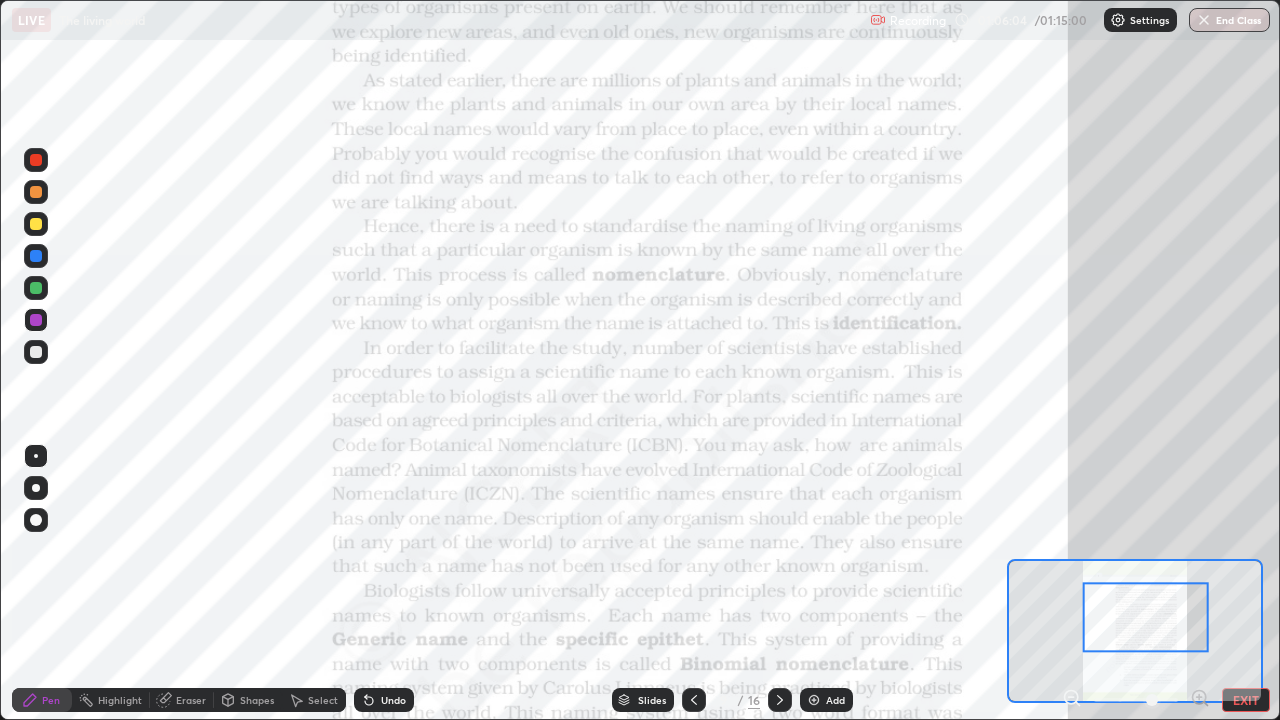 click 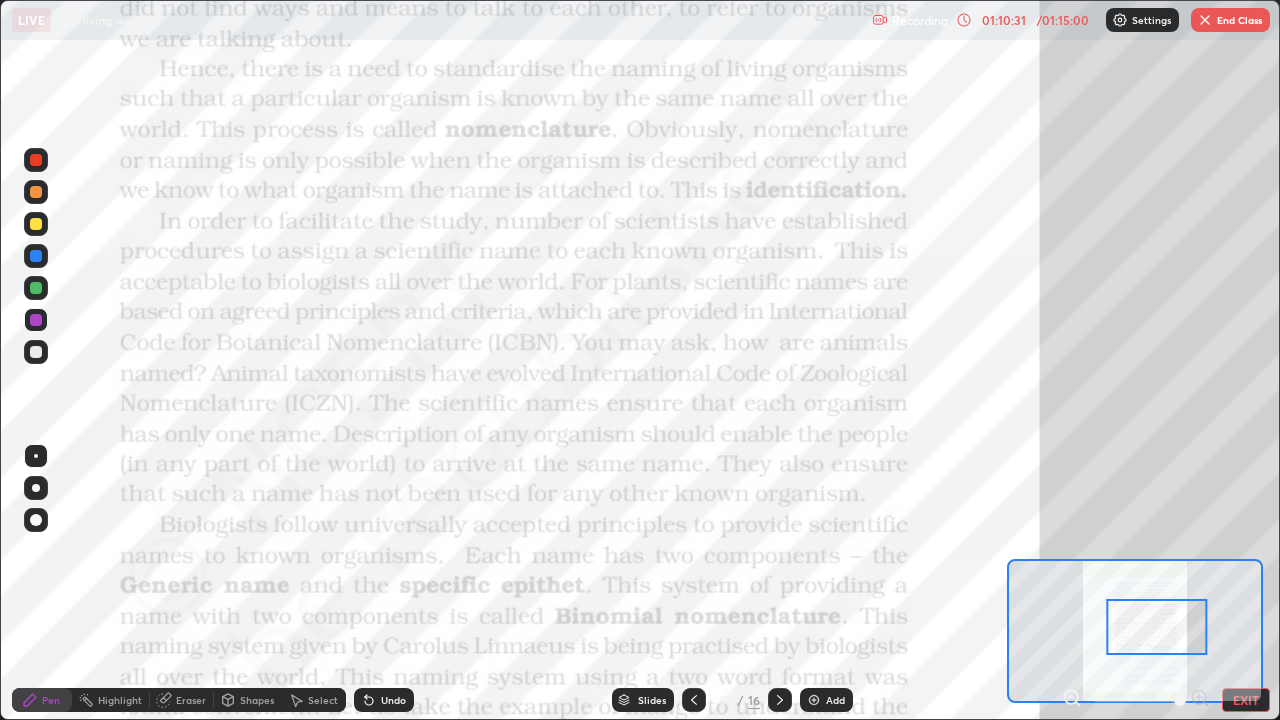 click on "End Class" at bounding box center [1230, 20] 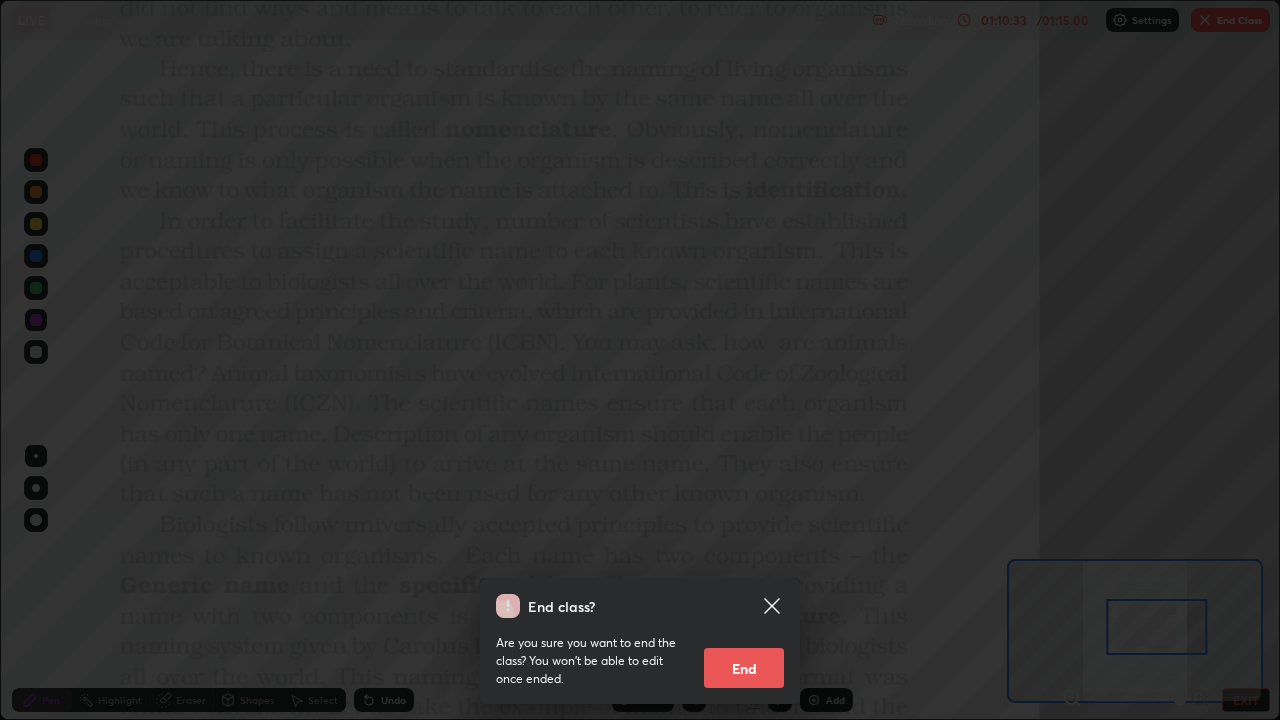 click on "End" at bounding box center [744, 668] 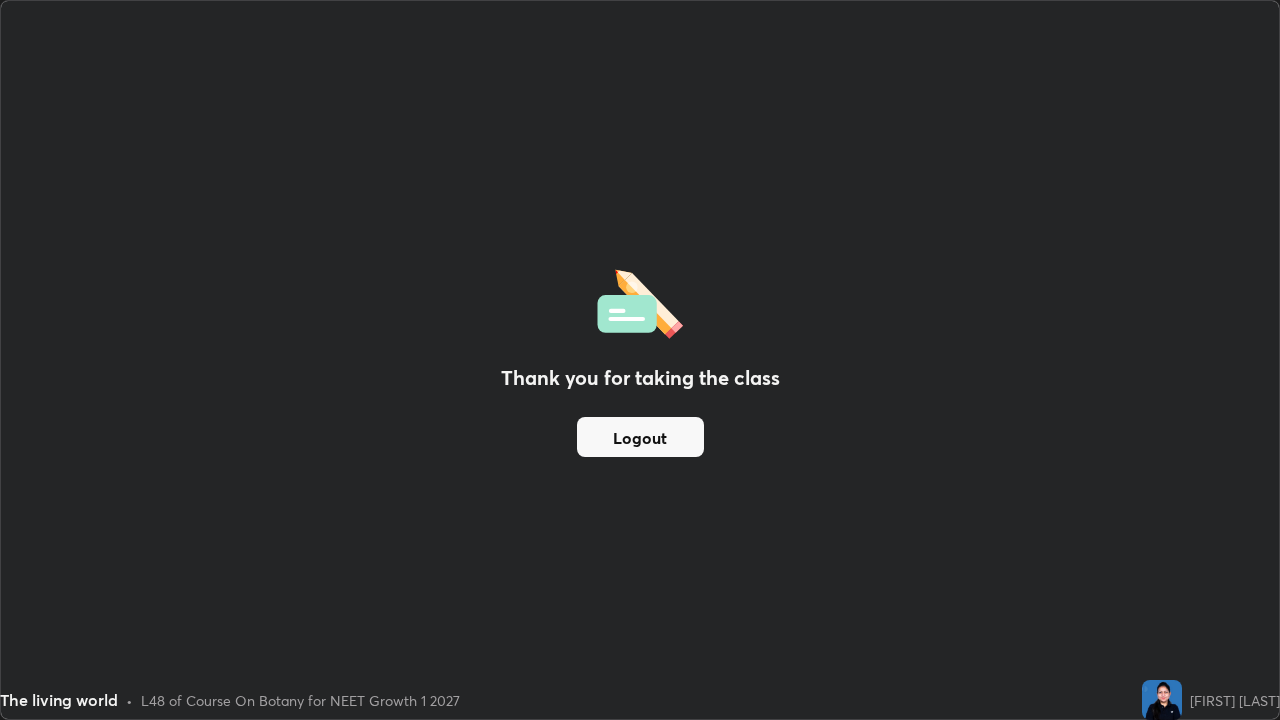 click on "Logout" at bounding box center [640, 437] 